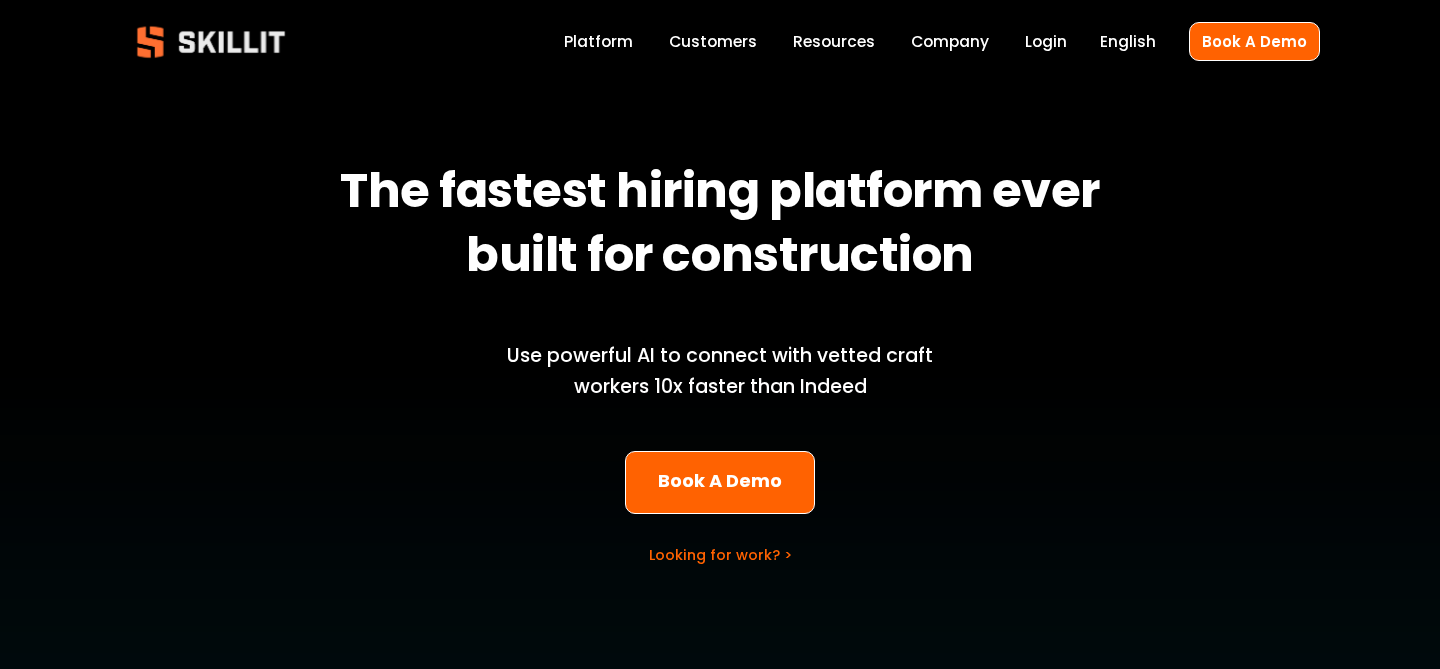 scroll, scrollTop: 0, scrollLeft: 0, axis: both 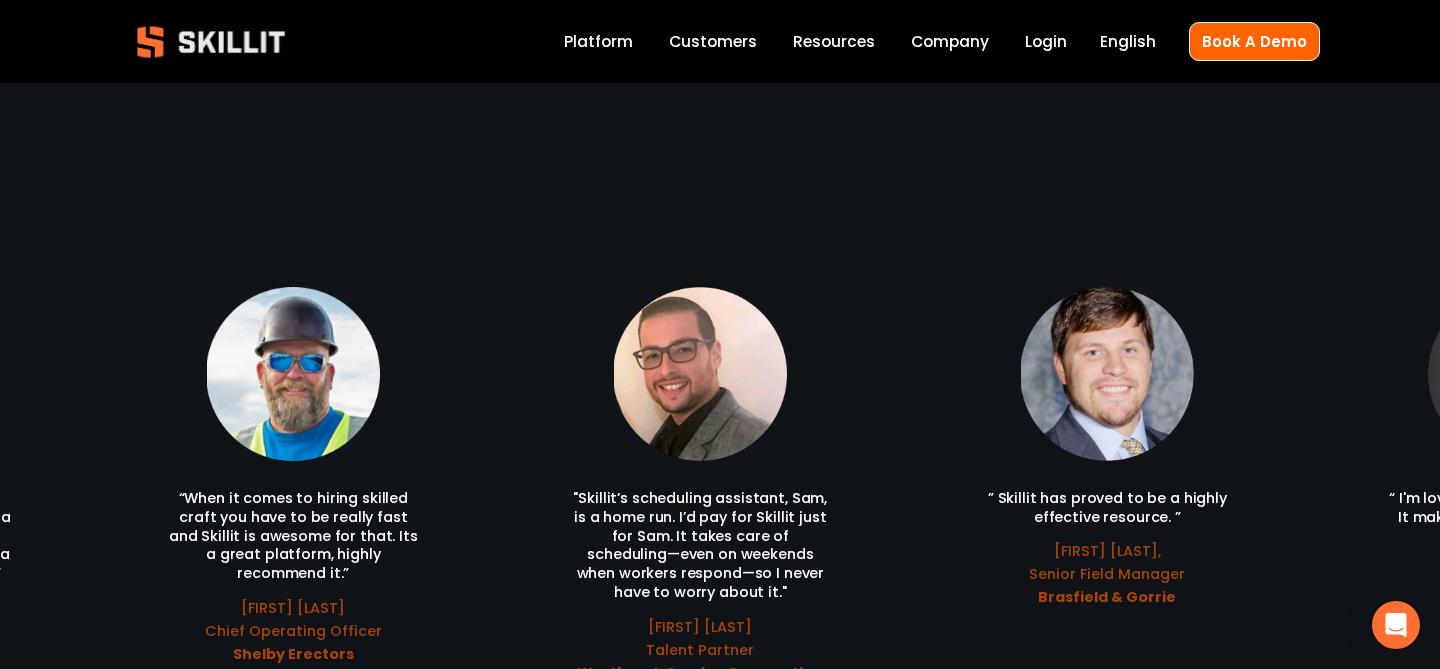 click on "“When it comes to hiring skilled craft you have to be really fast and Skillit is awesome for that. Its a great platform, highly recommend it.”
[FIRST] [LAST] Chief Operating Officer Shelby Erectors
[FIRST] [LAST] Talent Partner" 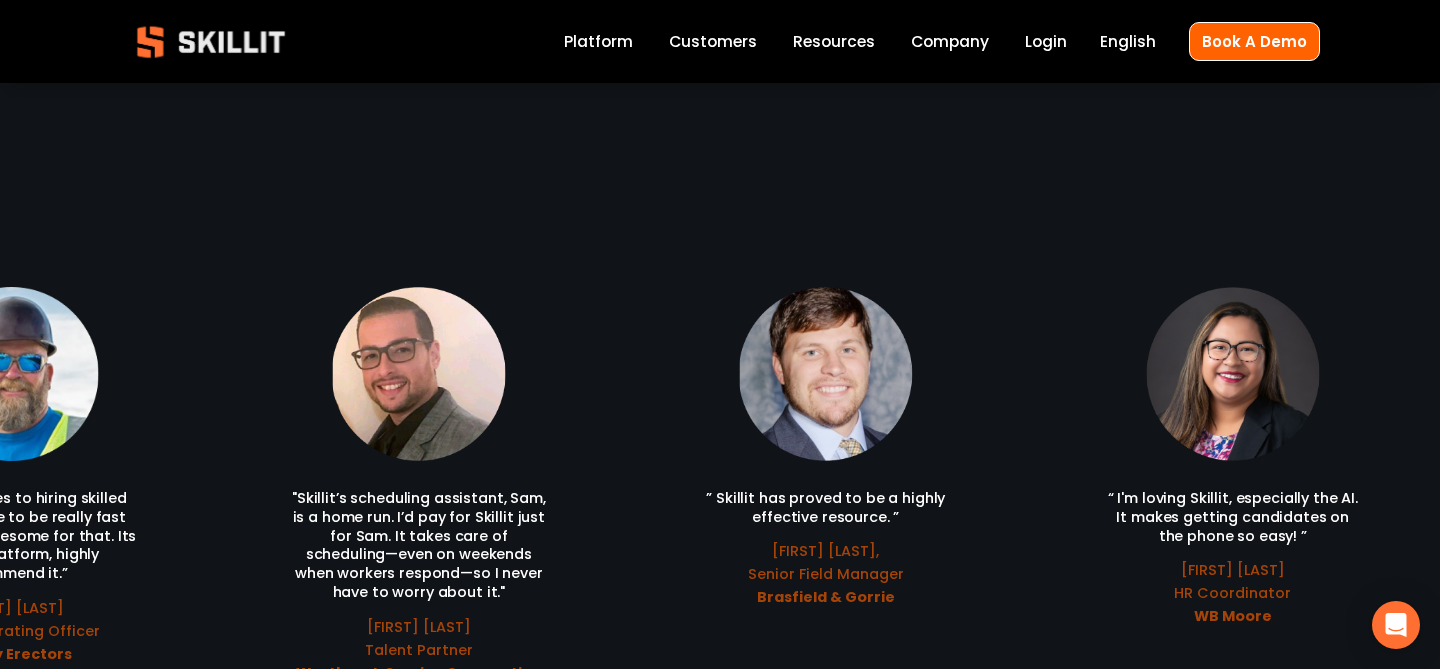 drag, startPoint x: 1402, startPoint y: 421, endPoint x: 1048, endPoint y: 413, distance: 354.0904 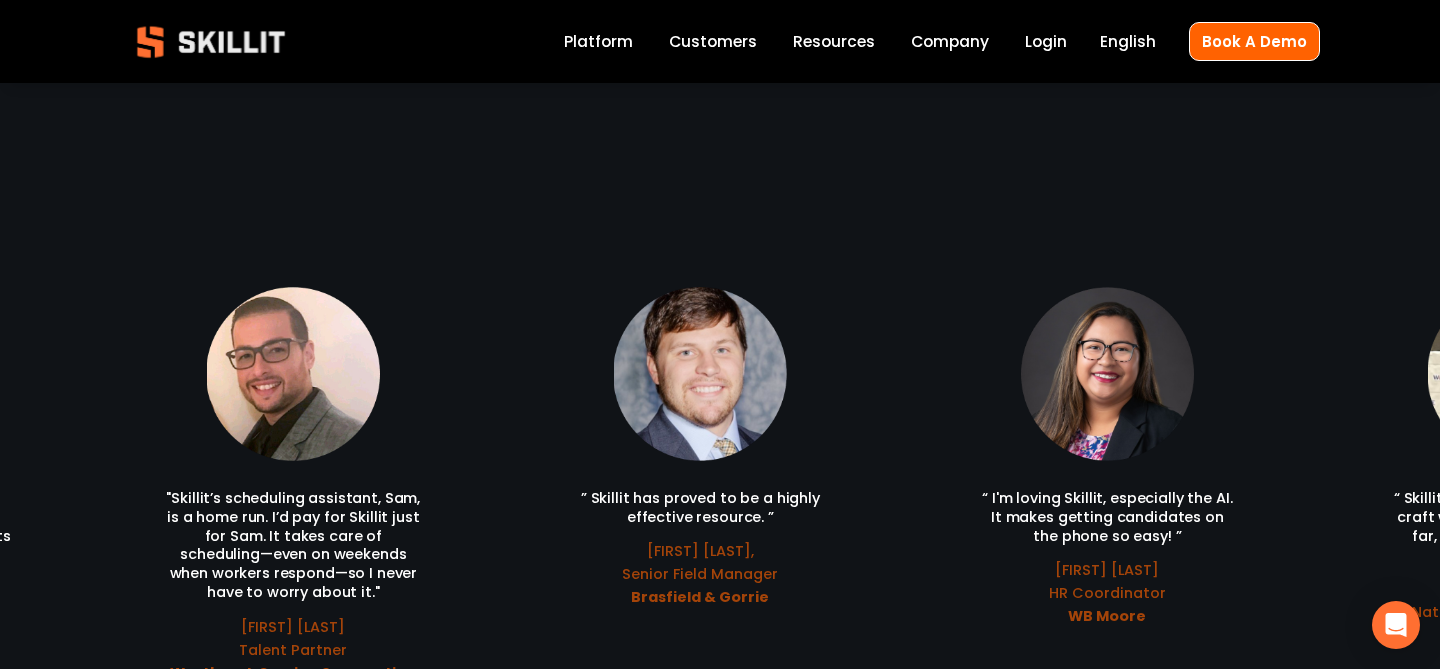 drag, startPoint x: 1255, startPoint y: 417, endPoint x: 921, endPoint y: 417, distance: 334 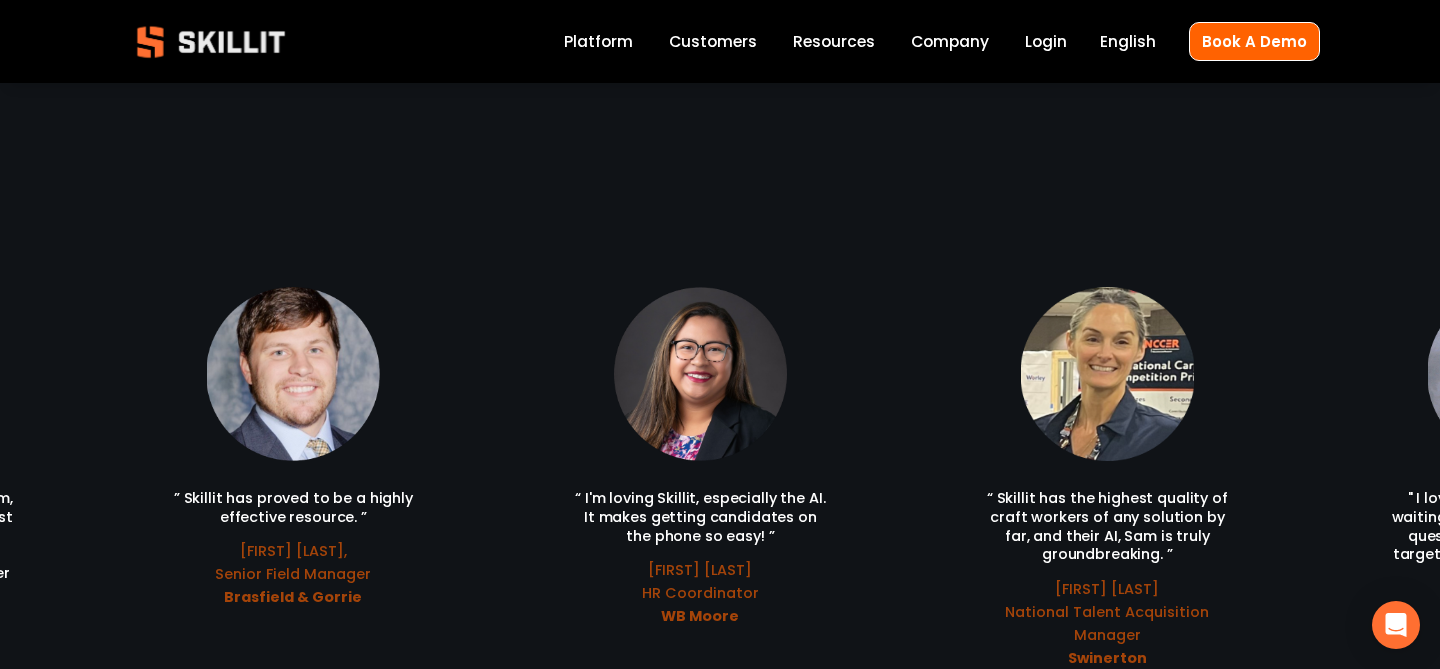 drag, startPoint x: 1221, startPoint y: 404, endPoint x: 779, endPoint y: 404, distance: 442 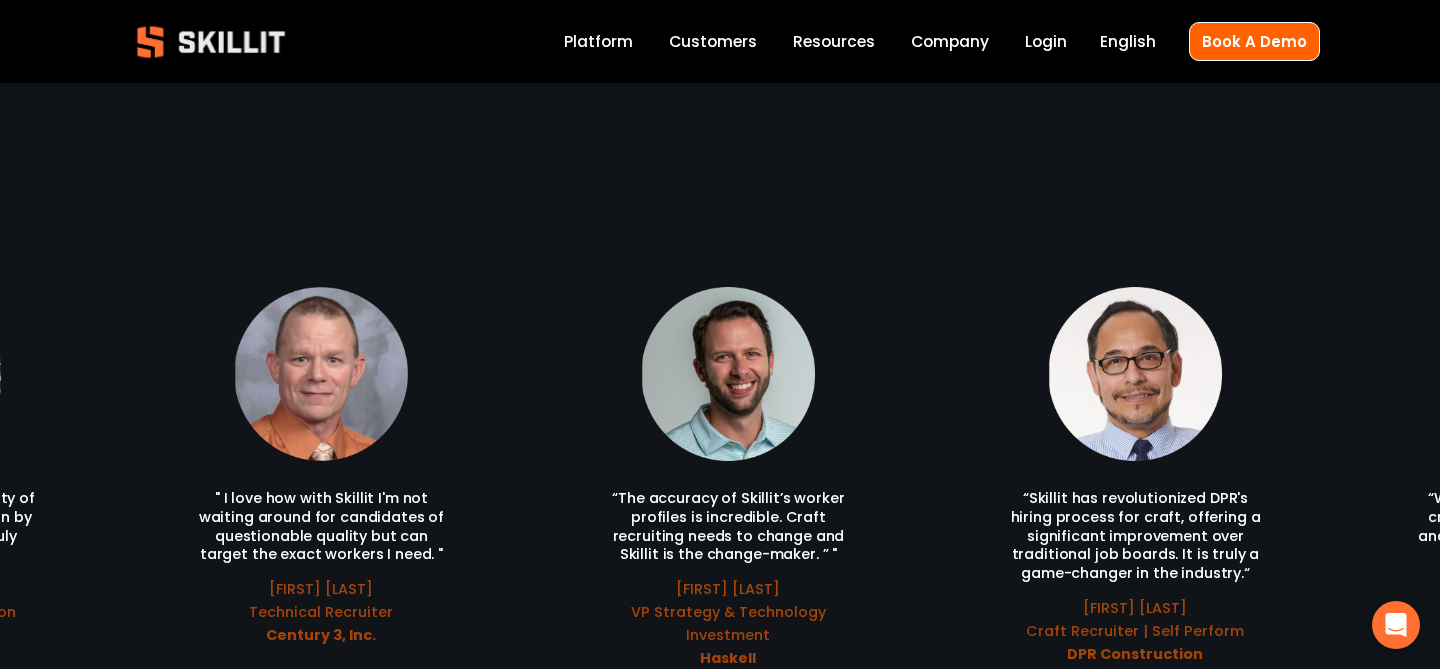 drag, startPoint x: 1230, startPoint y: 414, endPoint x: 858, endPoint y: 402, distance: 372.1935 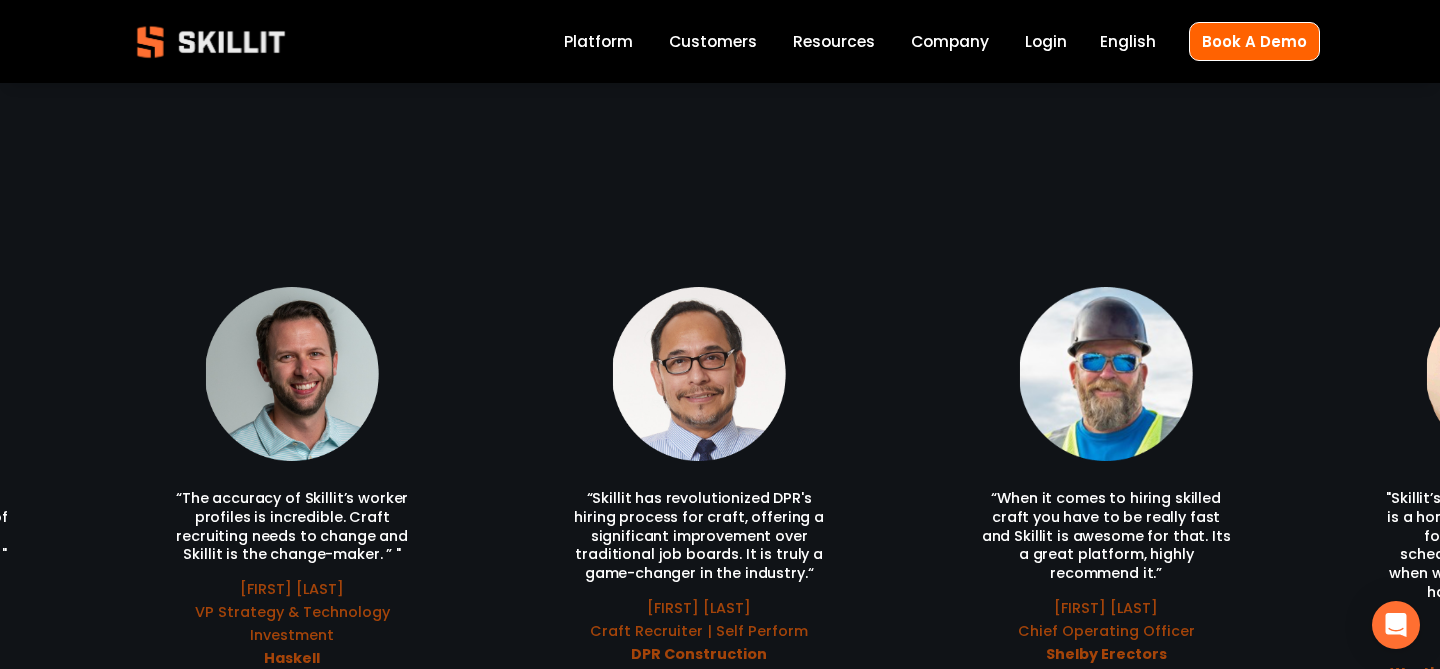 drag, startPoint x: 1105, startPoint y: 398, endPoint x: 780, endPoint y: 380, distance: 325.49808 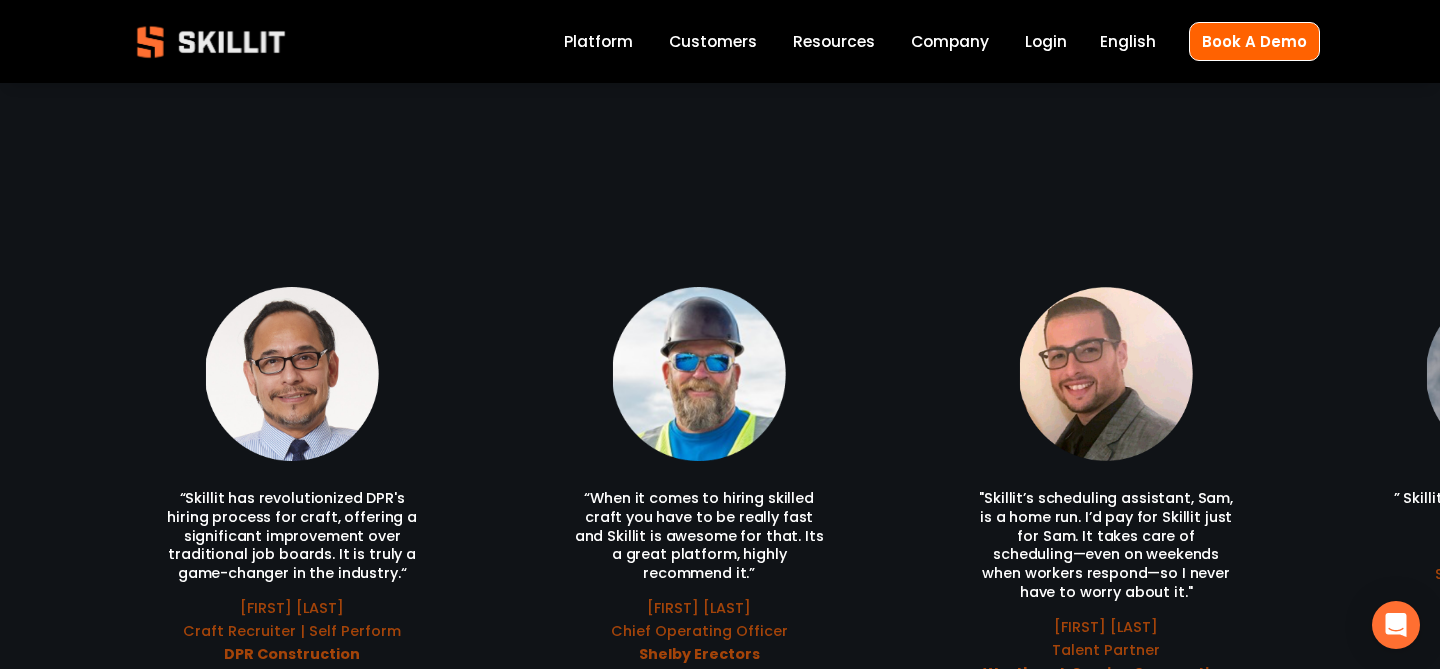 drag, startPoint x: 1110, startPoint y: 418, endPoint x: 657, endPoint y: 418, distance: 453 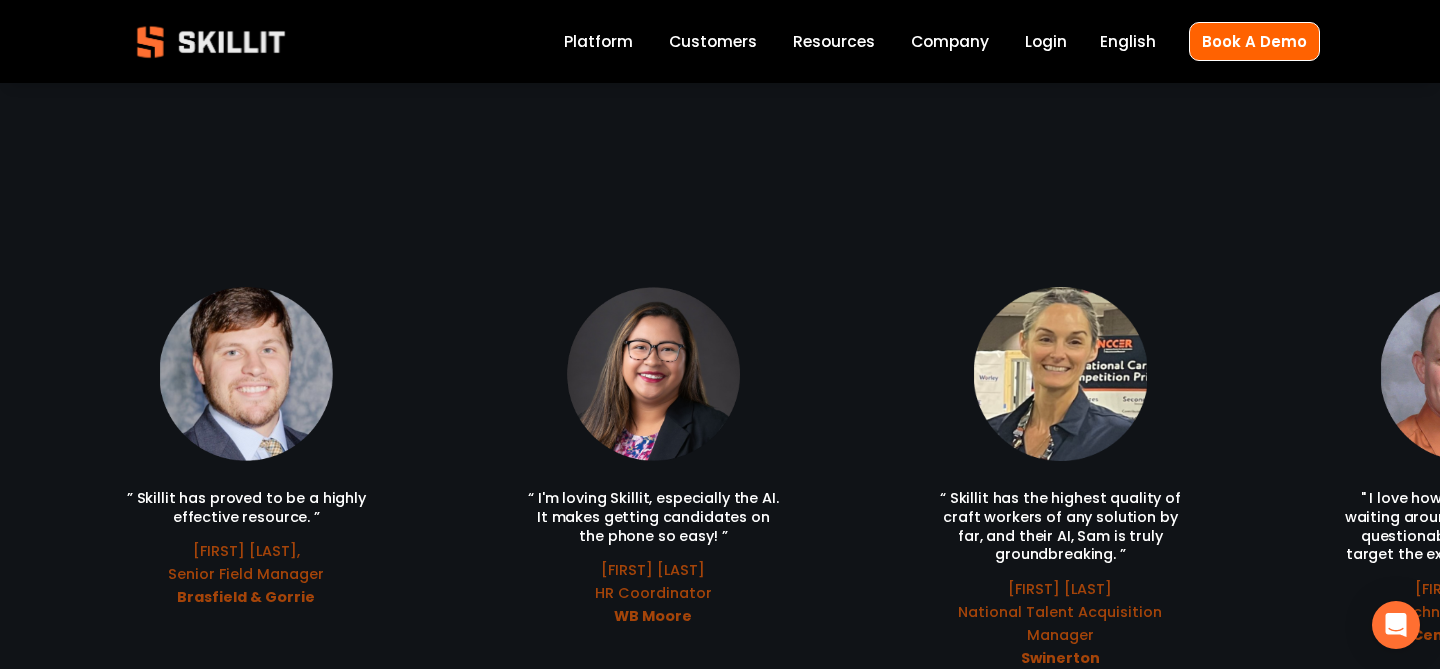 drag, startPoint x: 1027, startPoint y: 392, endPoint x: 565, endPoint y: 376, distance: 462.27698 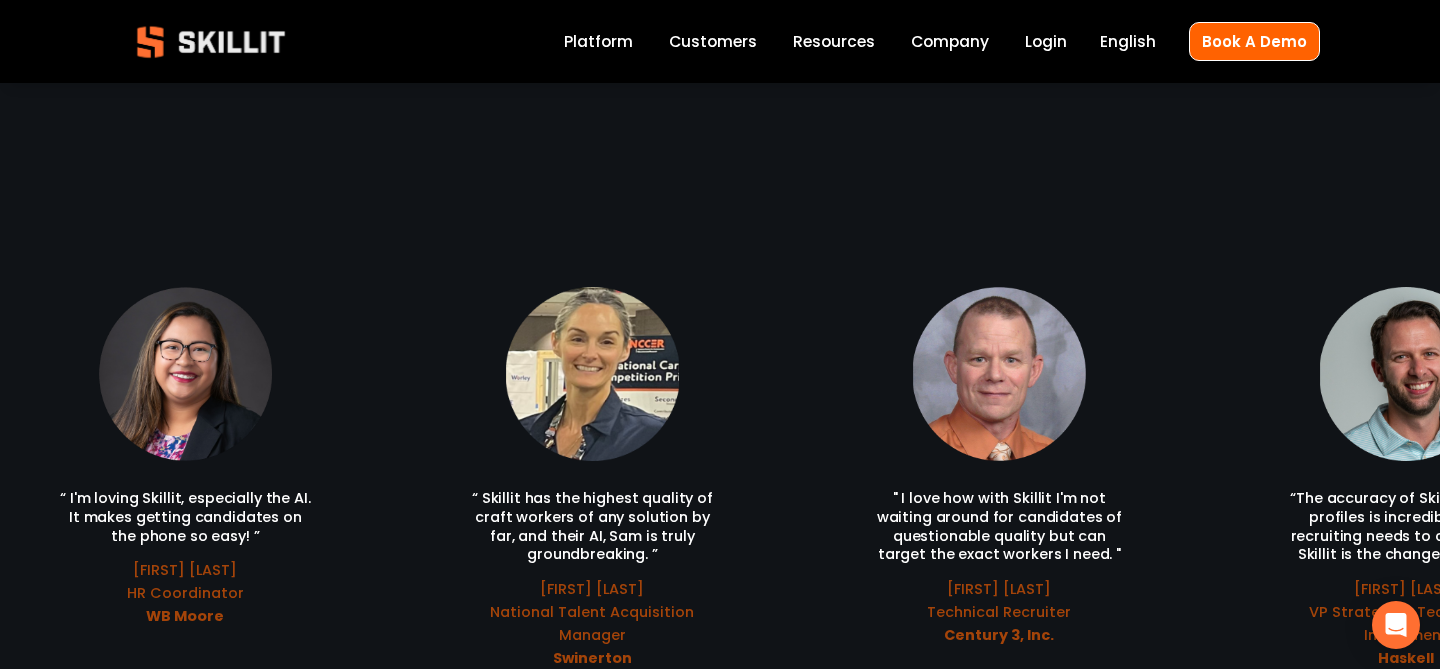 drag, startPoint x: 843, startPoint y: 365, endPoint x: 634, endPoint y: 359, distance: 209.0861 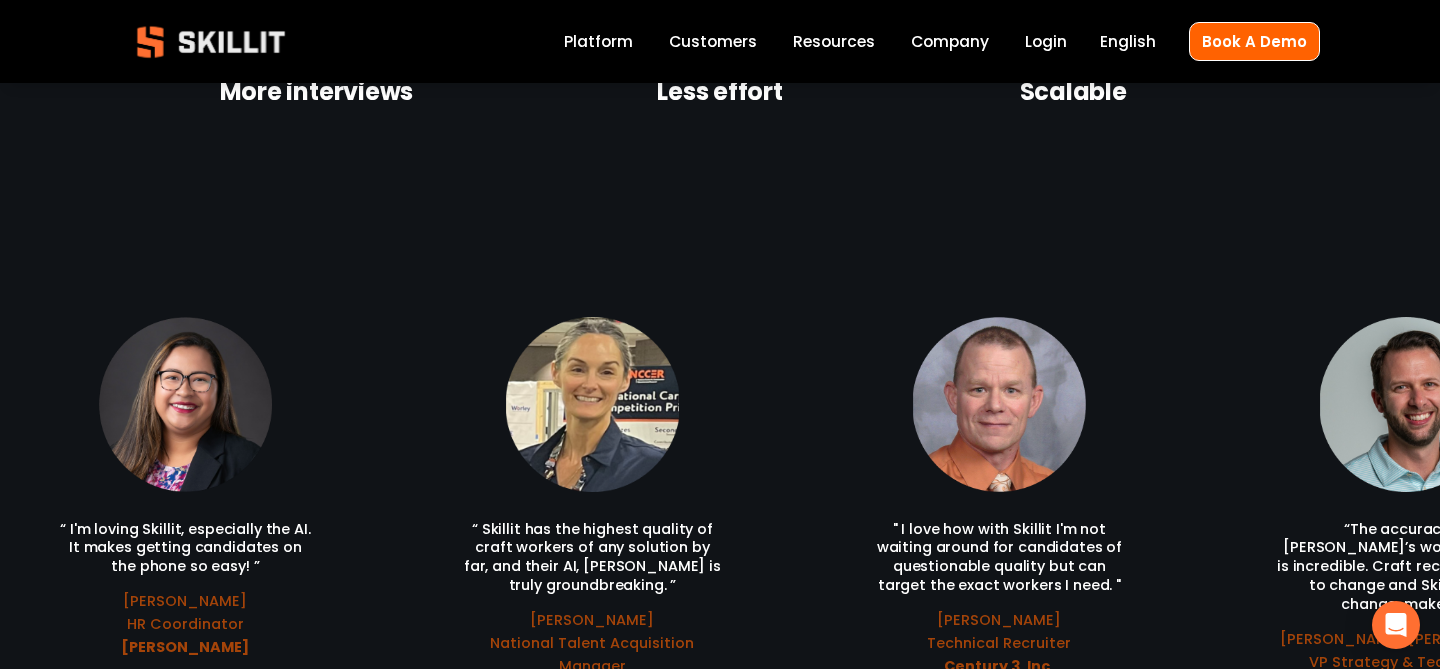 click on "“When it comes to hiring skilled craft you have to be really fast and Skillit is awesome for that. Its a great platform, highly recommend it.”
[FIRST] [LAST] Chief Operating Officer Shelby Erectors
WB Moore" 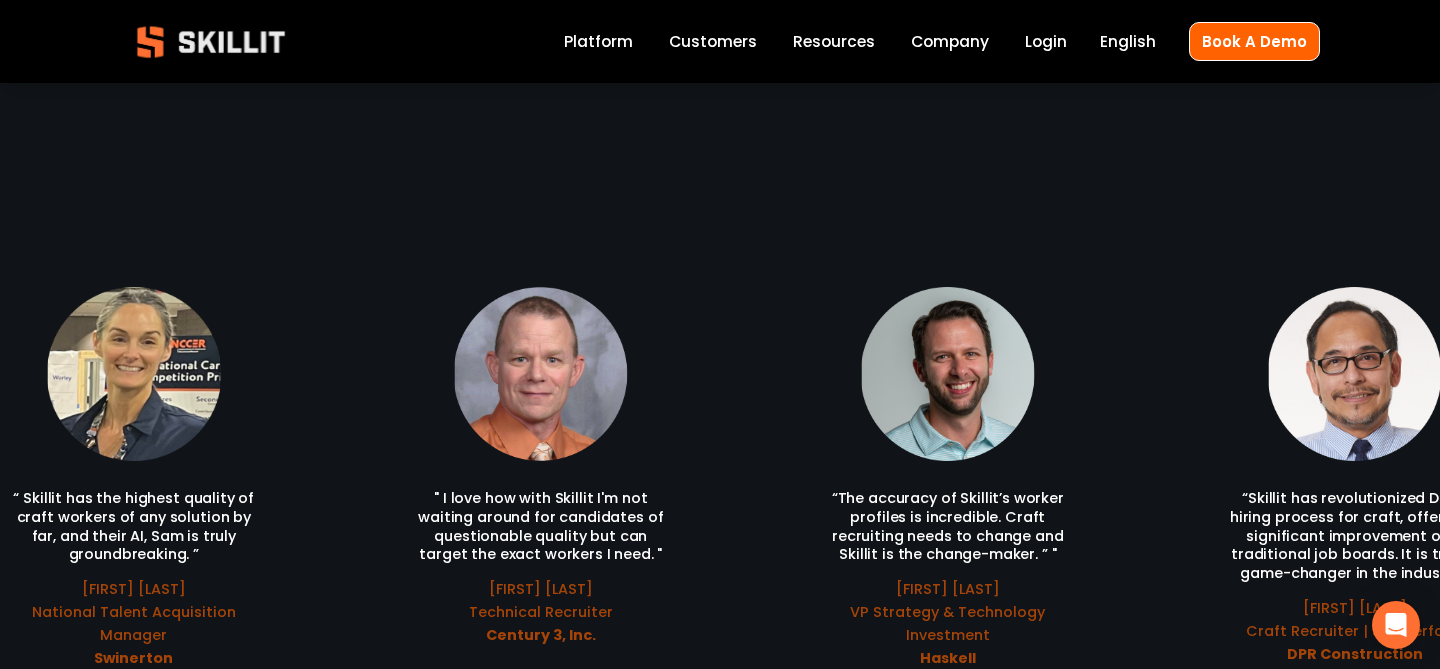 drag, startPoint x: 1050, startPoint y: 430, endPoint x: 914, endPoint y: 424, distance: 136.1323 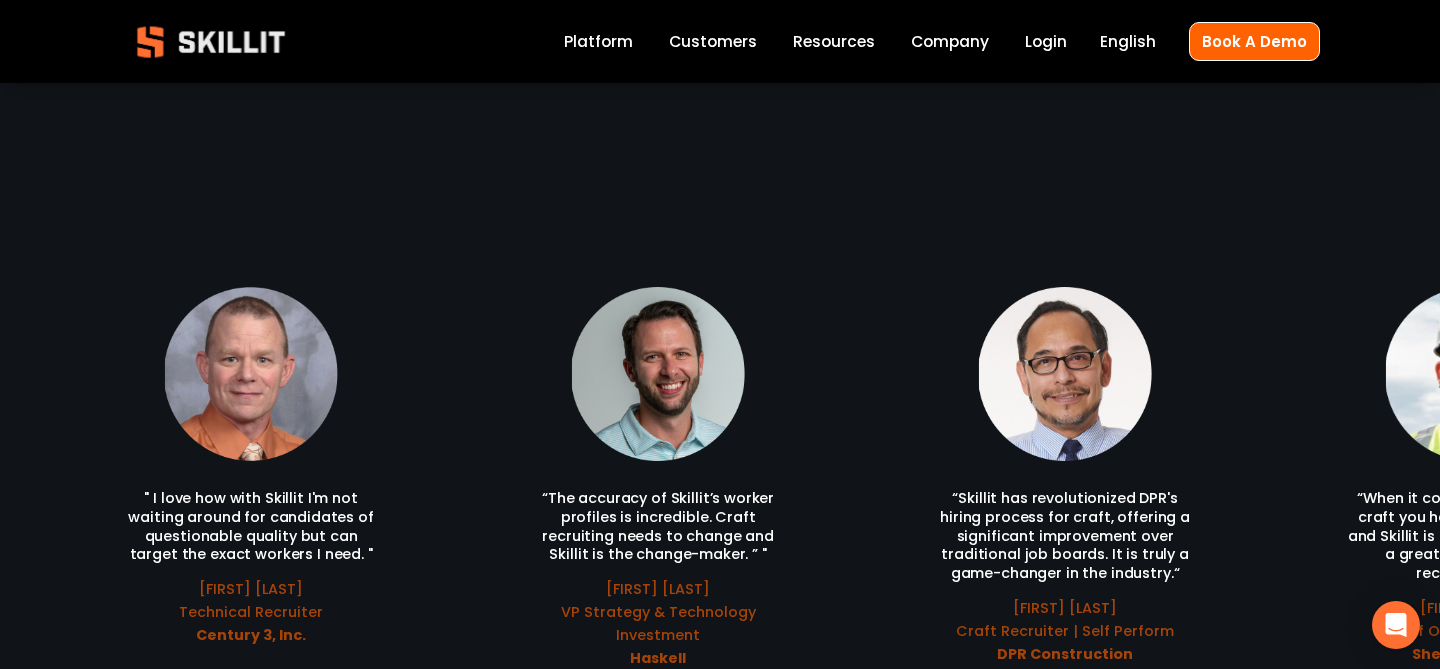 drag, startPoint x: 912, startPoint y: 425, endPoint x: 665, endPoint y: 392, distance: 249.1947 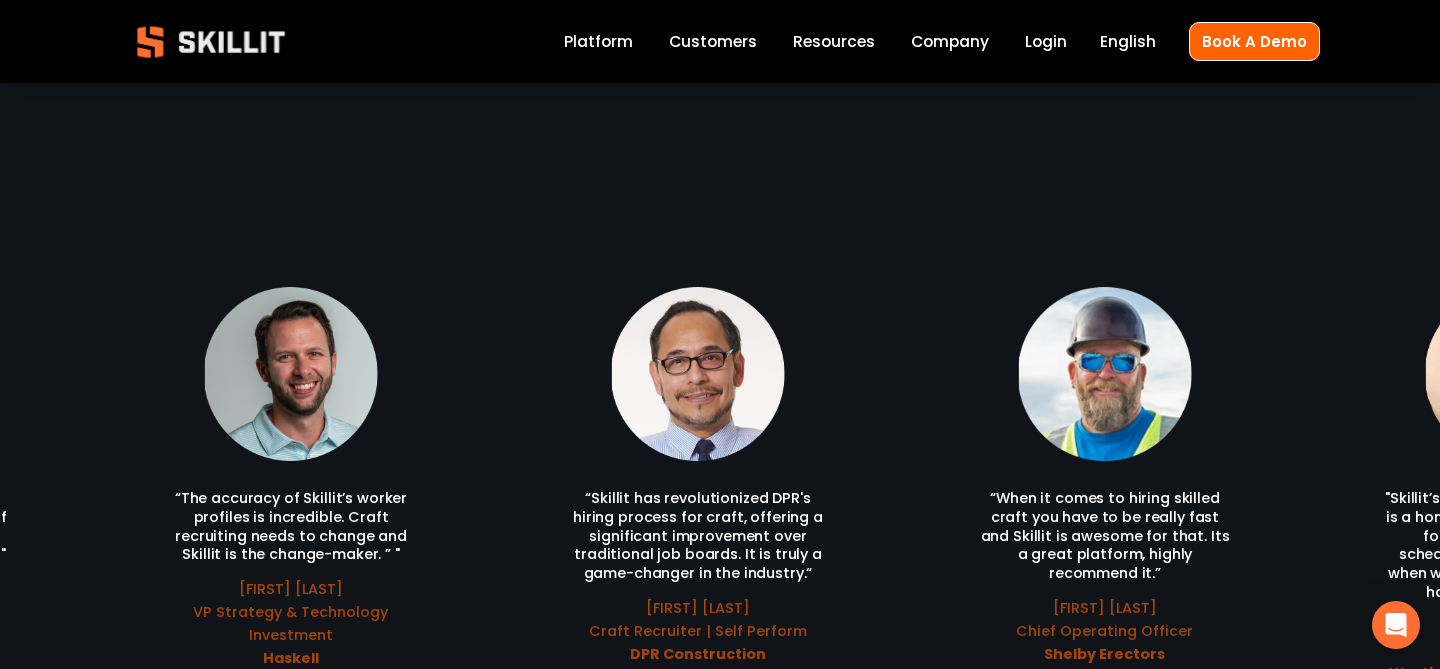 drag, startPoint x: 926, startPoint y: 371, endPoint x: 561, endPoint y: 329, distance: 367.40848 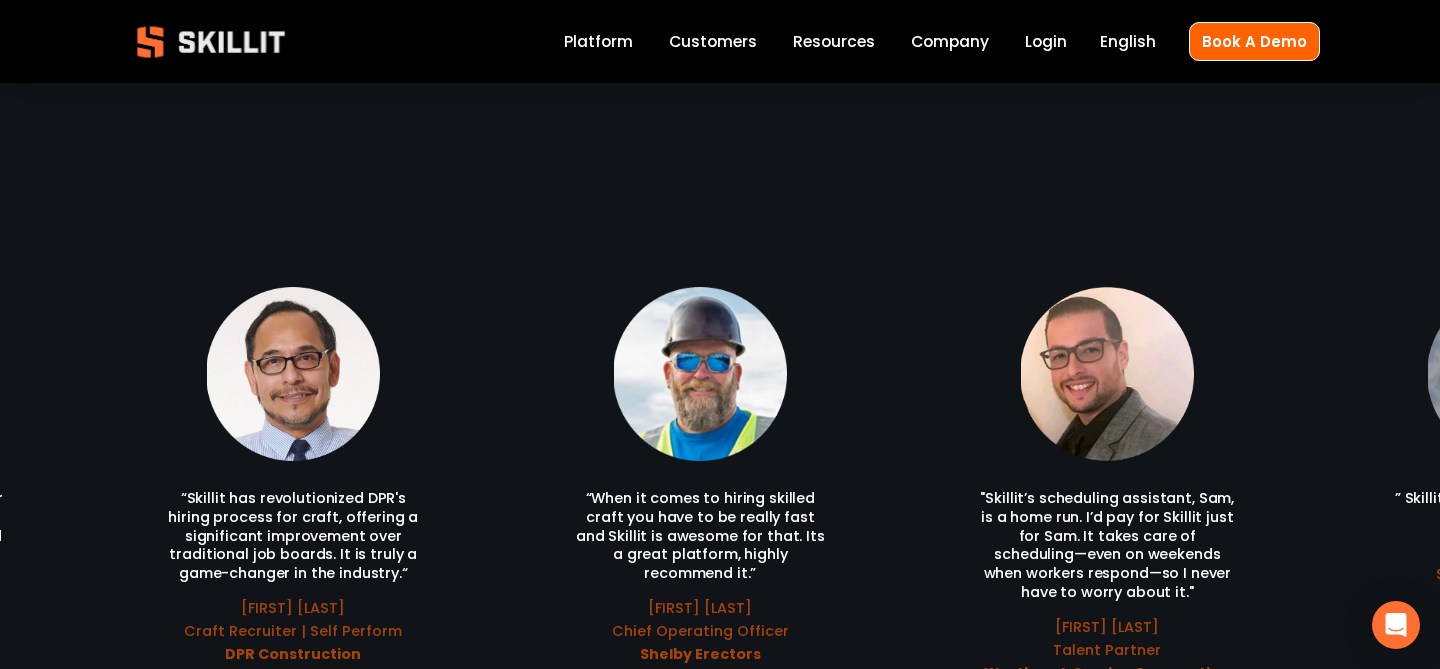 drag, startPoint x: 887, startPoint y: 363, endPoint x: 544, endPoint y: 363, distance: 343 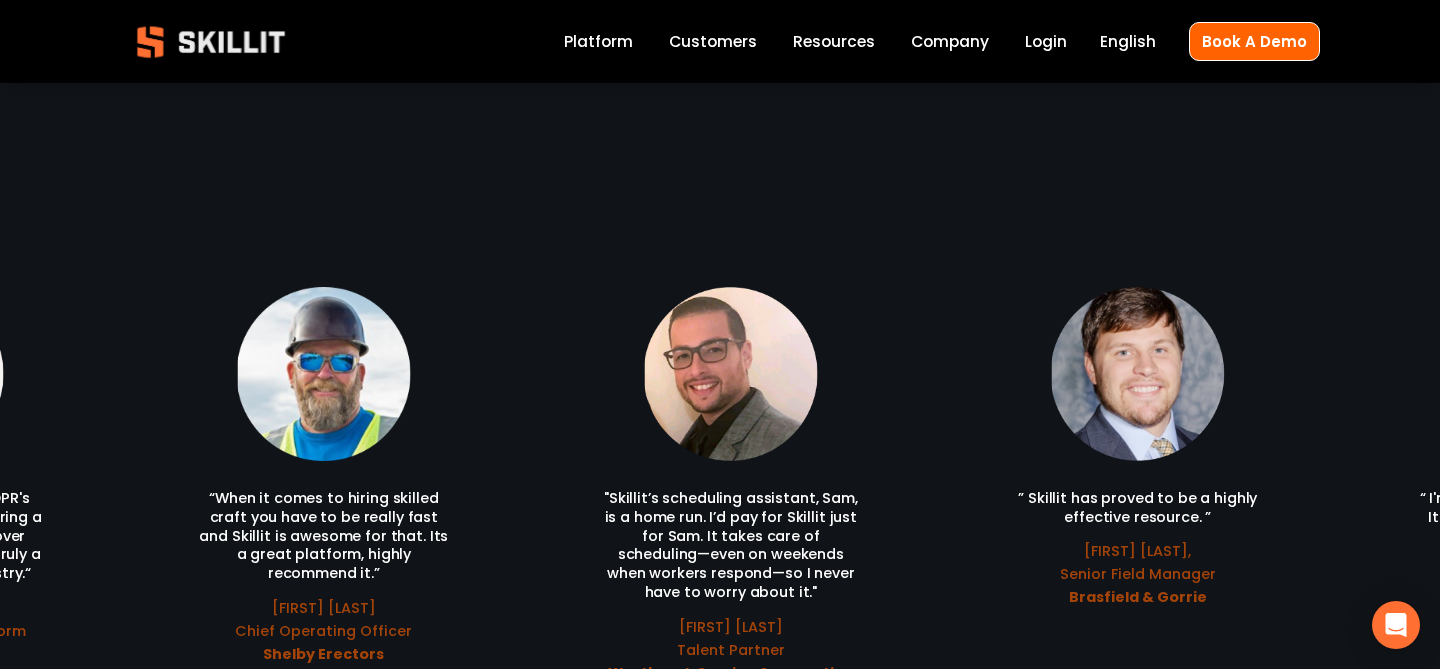 drag, startPoint x: 544, startPoint y: 363, endPoint x: 1295, endPoint y: 403, distance: 752.0645 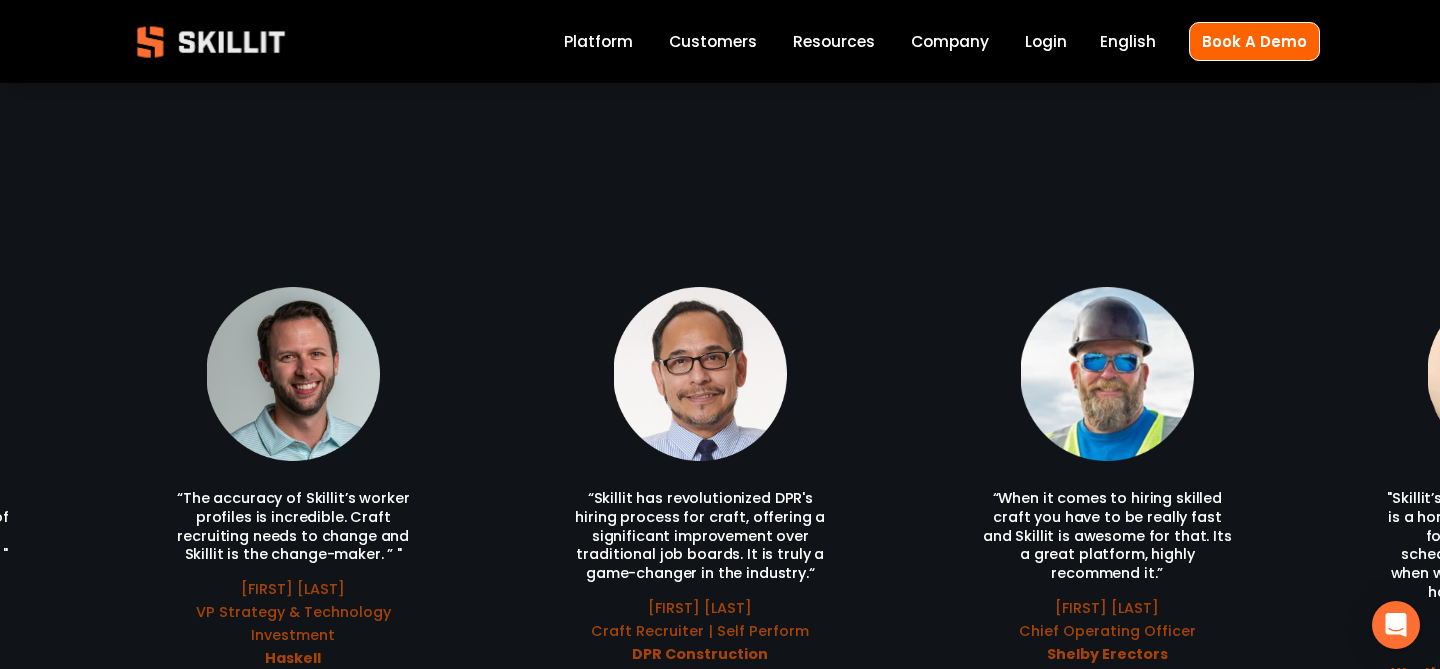 drag, startPoint x: 881, startPoint y: 445, endPoint x: 1346, endPoint y: 419, distance: 465.72632 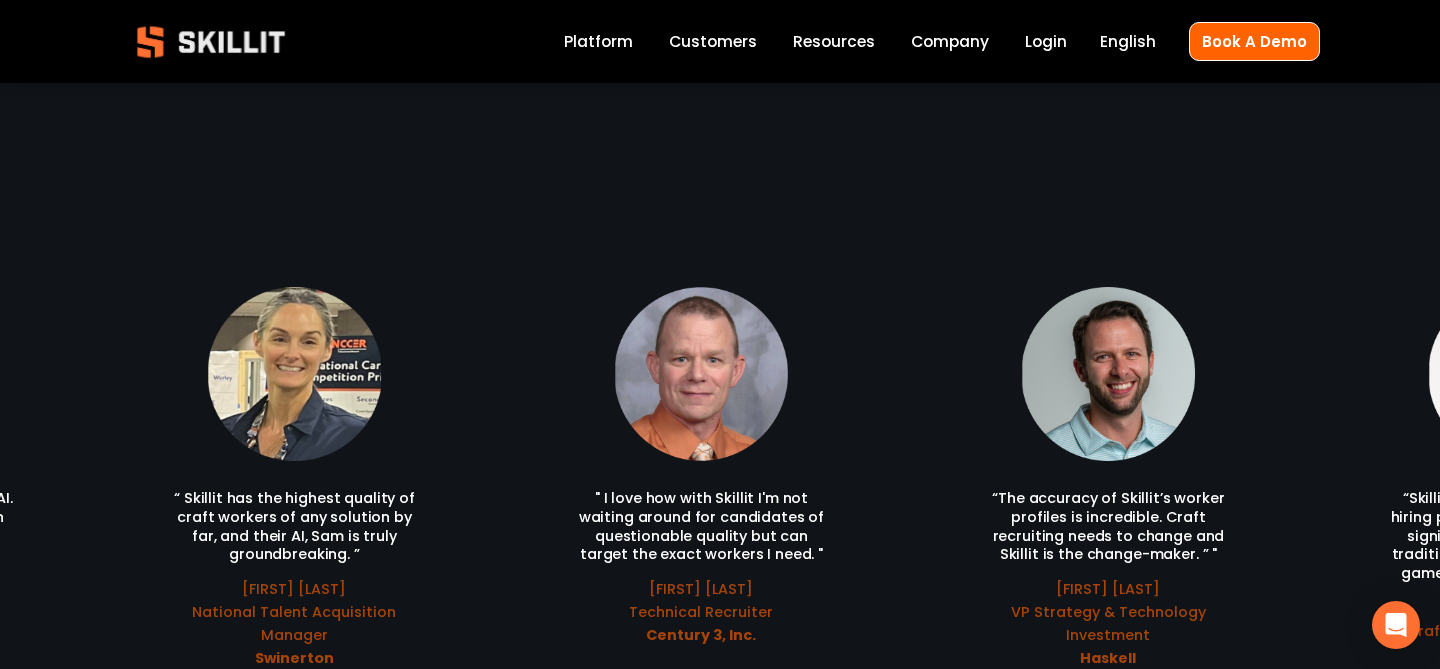 drag, startPoint x: 582, startPoint y: 430, endPoint x: 1083, endPoint y: 442, distance: 501.14368 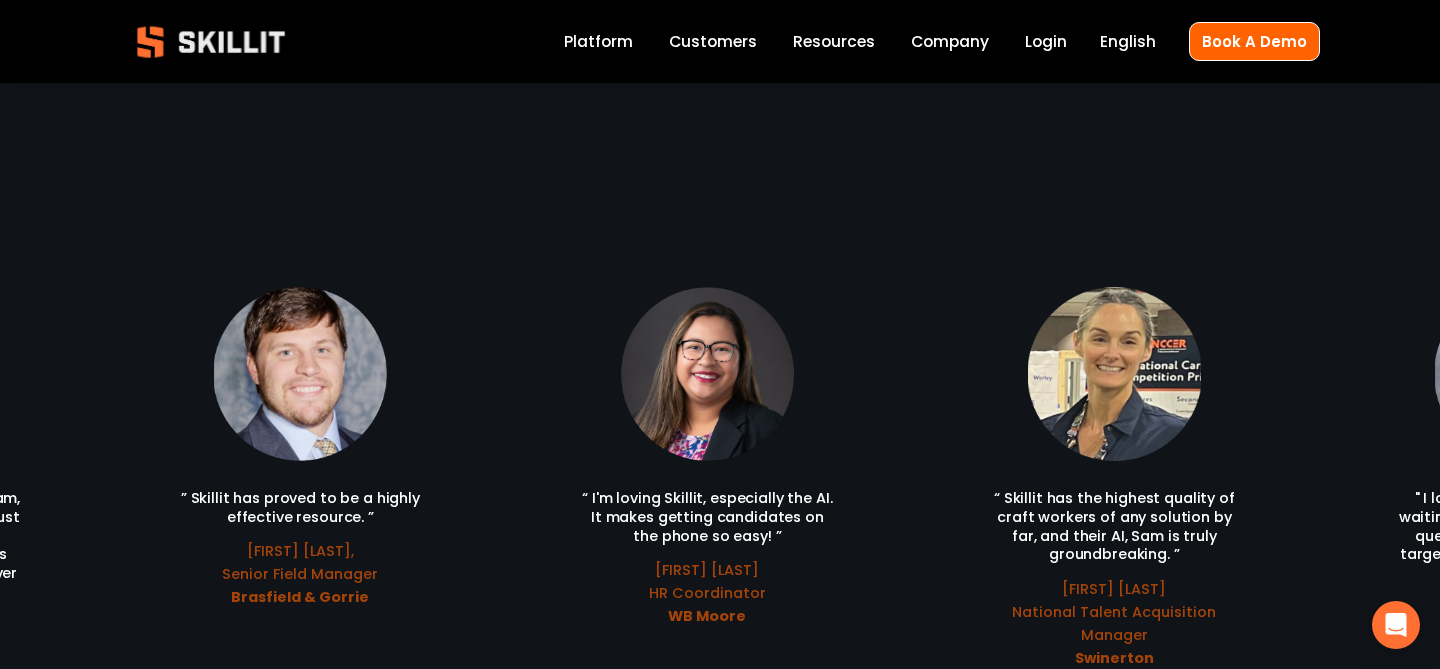 drag, startPoint x: 520, startPoint y: 420, endPoint x: 1017, endPoint y: 432, distance: 497.14484 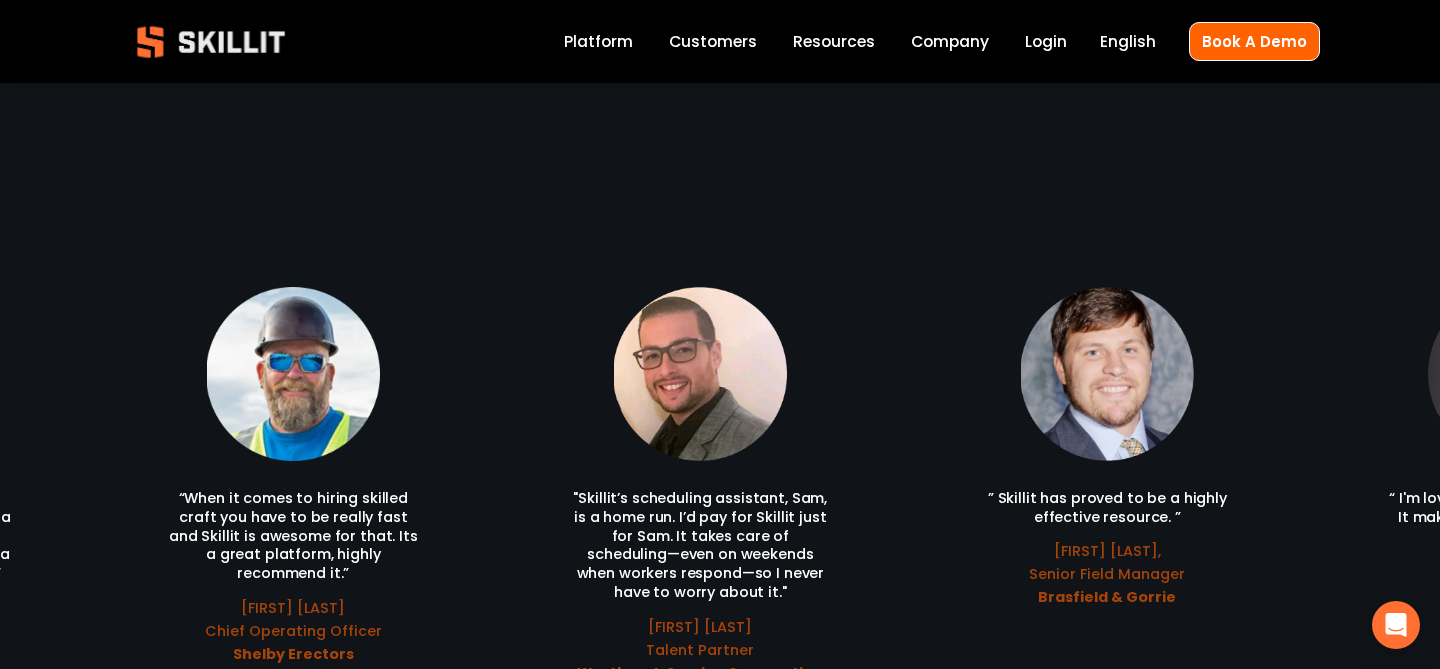 drag, startPoint x: 709, startPoint y: 402, endPoint x: 1186, endPoint y: 406, distance: 477.01678 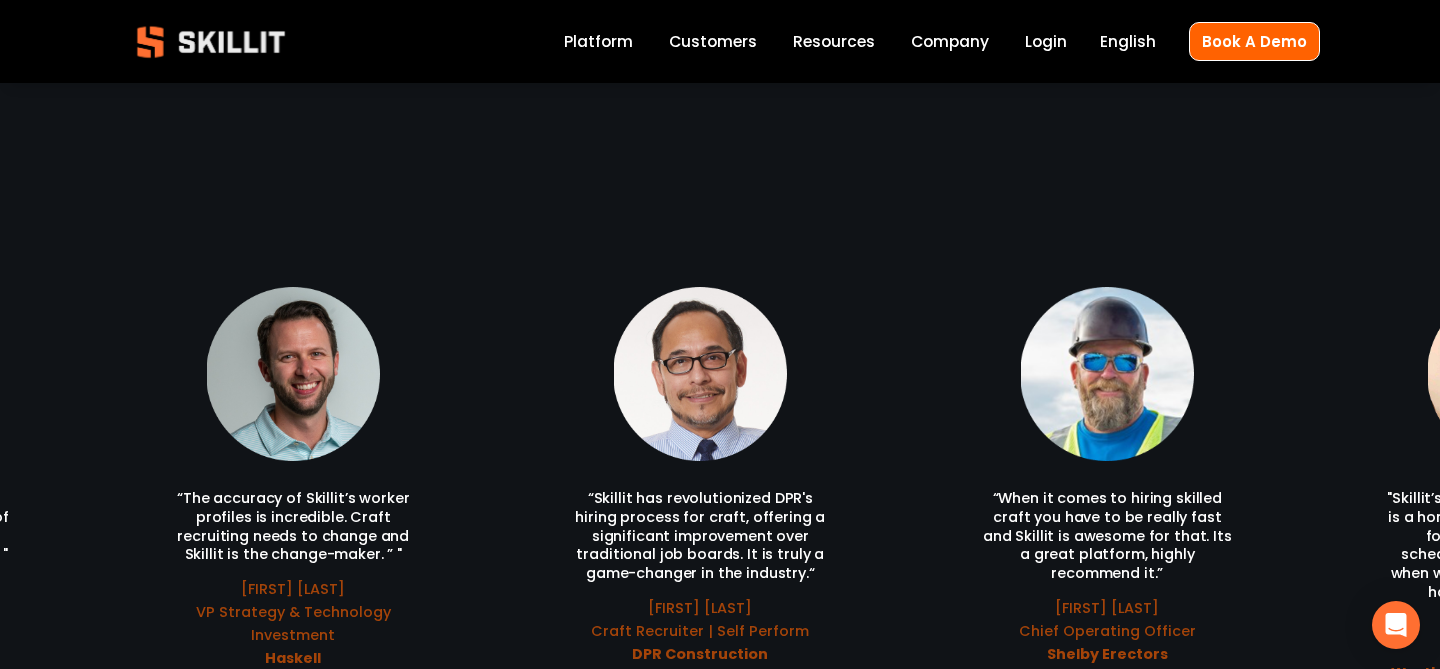 drag, startPoint x: 597, startPoint y: 405, endPoint x: 1133, endPoint y: 400, distance: 536.0233 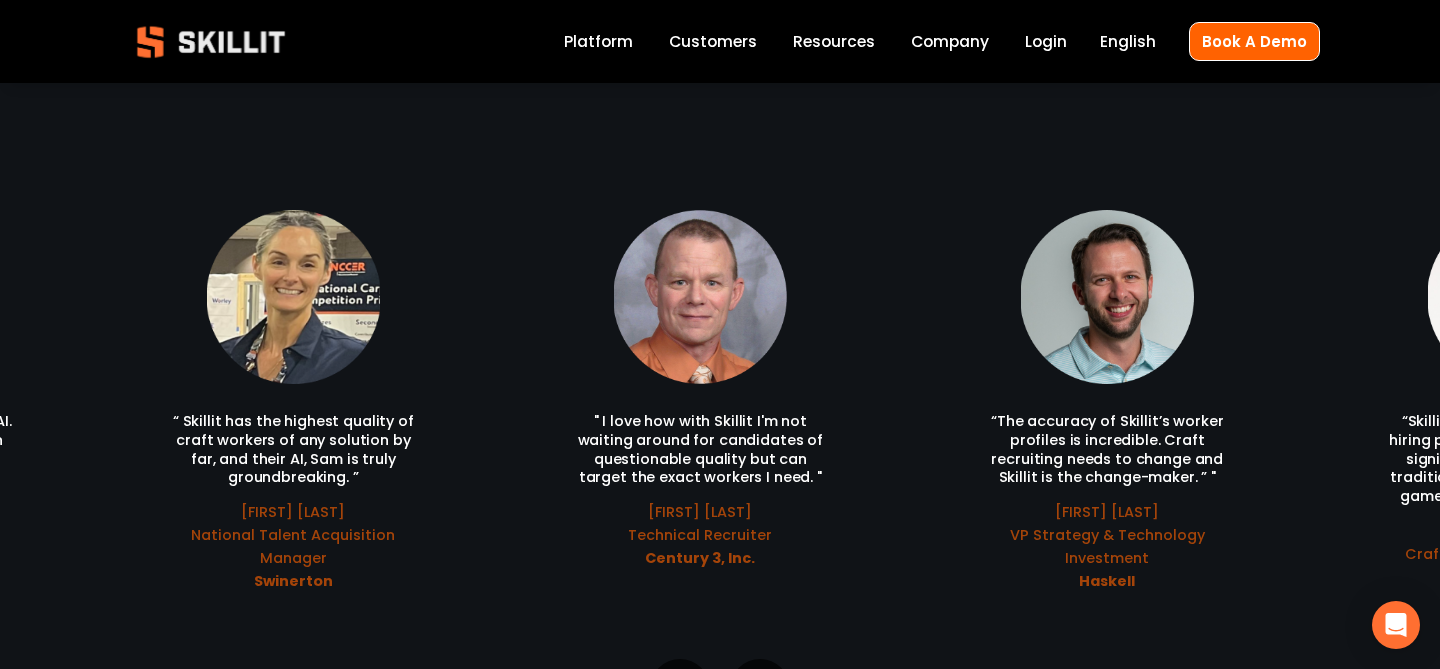 scroll, scrollTop: 4178, scrollLeft: 0, axis: vertical 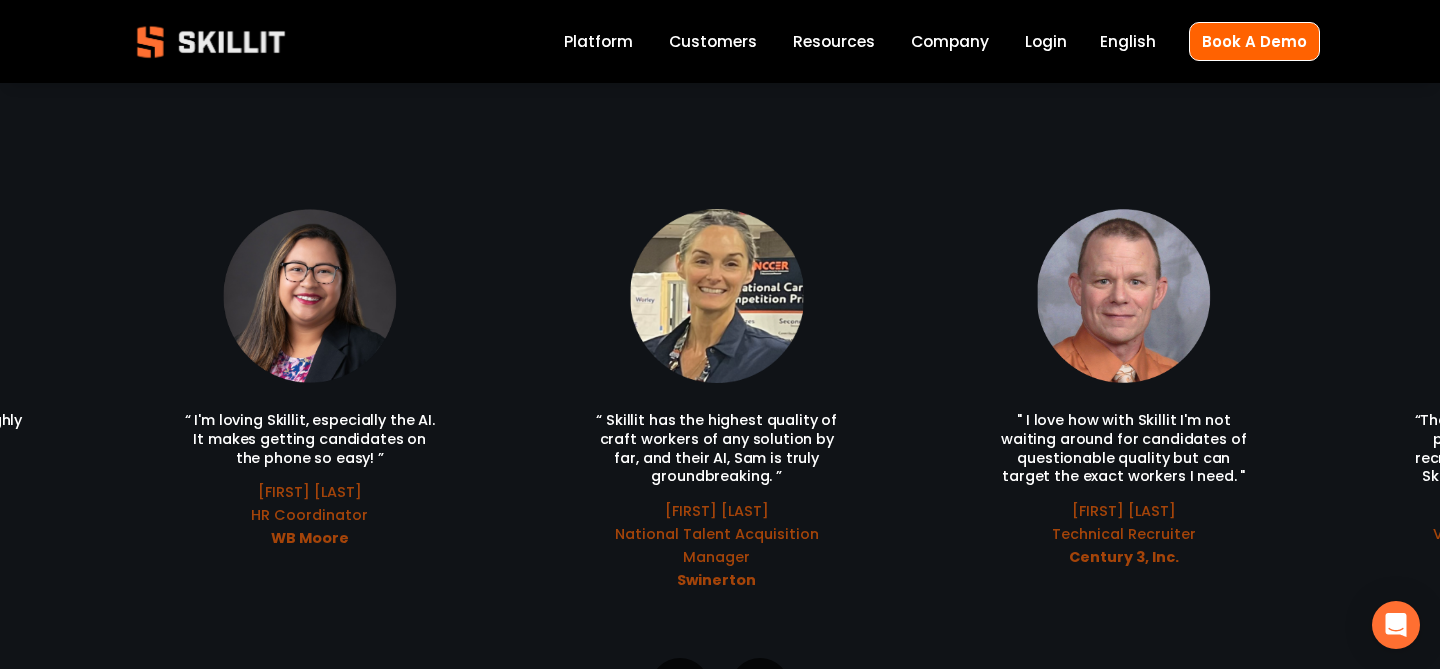 drag, startPoint x: 633, startPoint y: 394, endPoint x: 1205, endPoint y: 407, distance: 572.1477 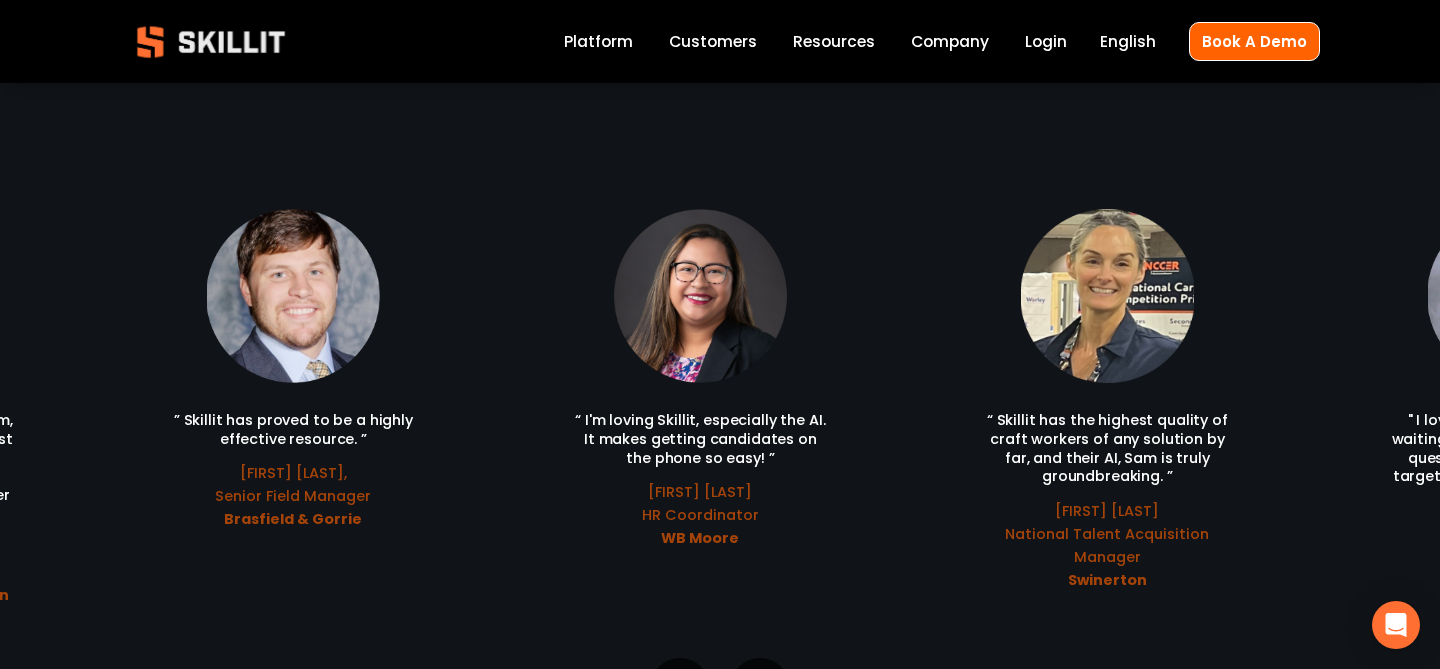 drag, startPoint x: 726, startPoint y: 338, endPoint x: 1124, endPoint y: 338, distance: 398 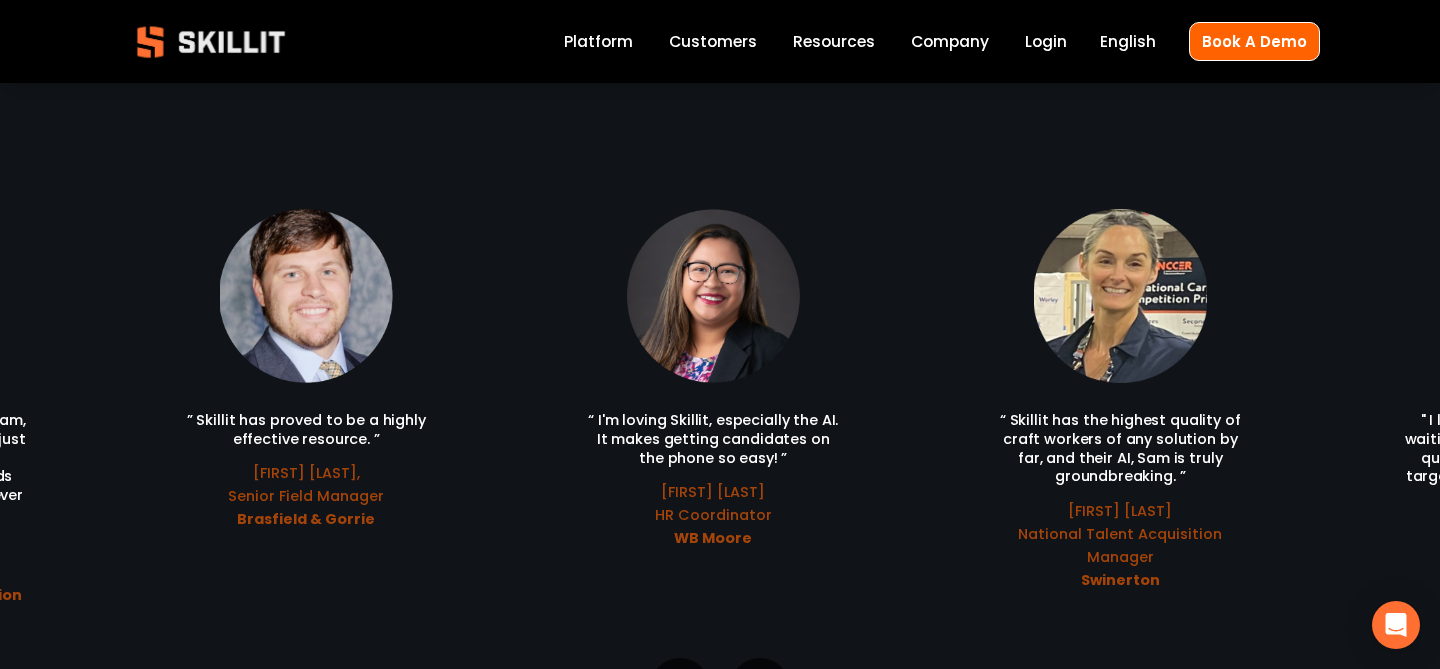 drag, startPoint x: 1123, startPoint y: 338, endPoint x: 784, endPoint y: 345, distance: 339.07227 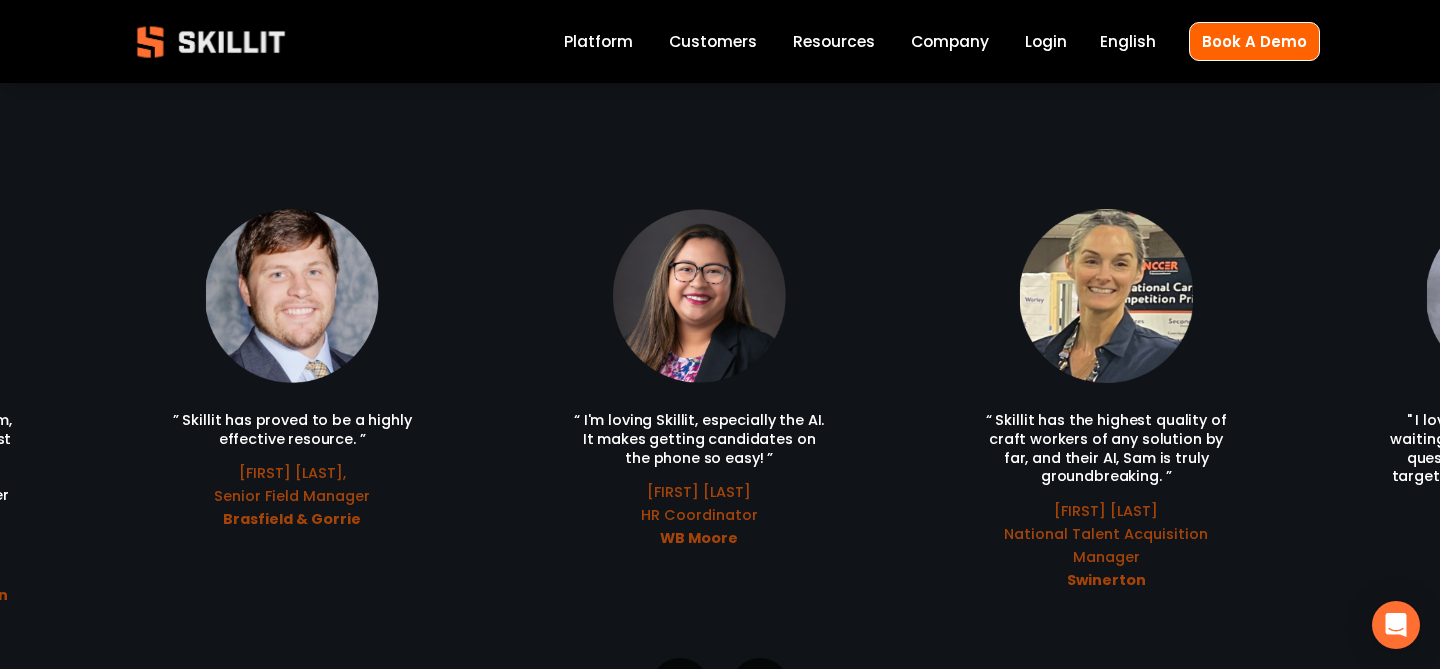 drag, startPoint x: 531, startPoint y: 354, endPoint x: 354, endPoint y: 382, distance: 179.201 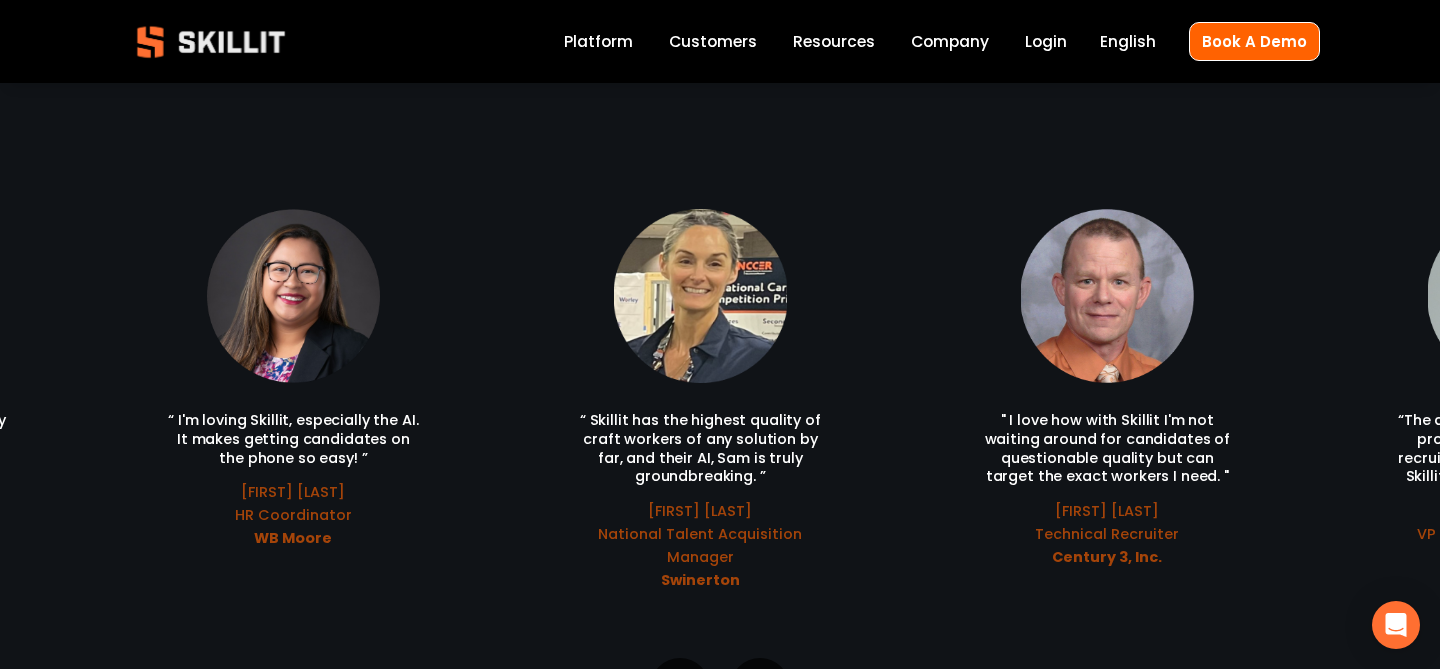 drag, startPoint x: 876, startPoint y: 362, endPoint x: 578, endPoint y: 367, distance: 298.04193 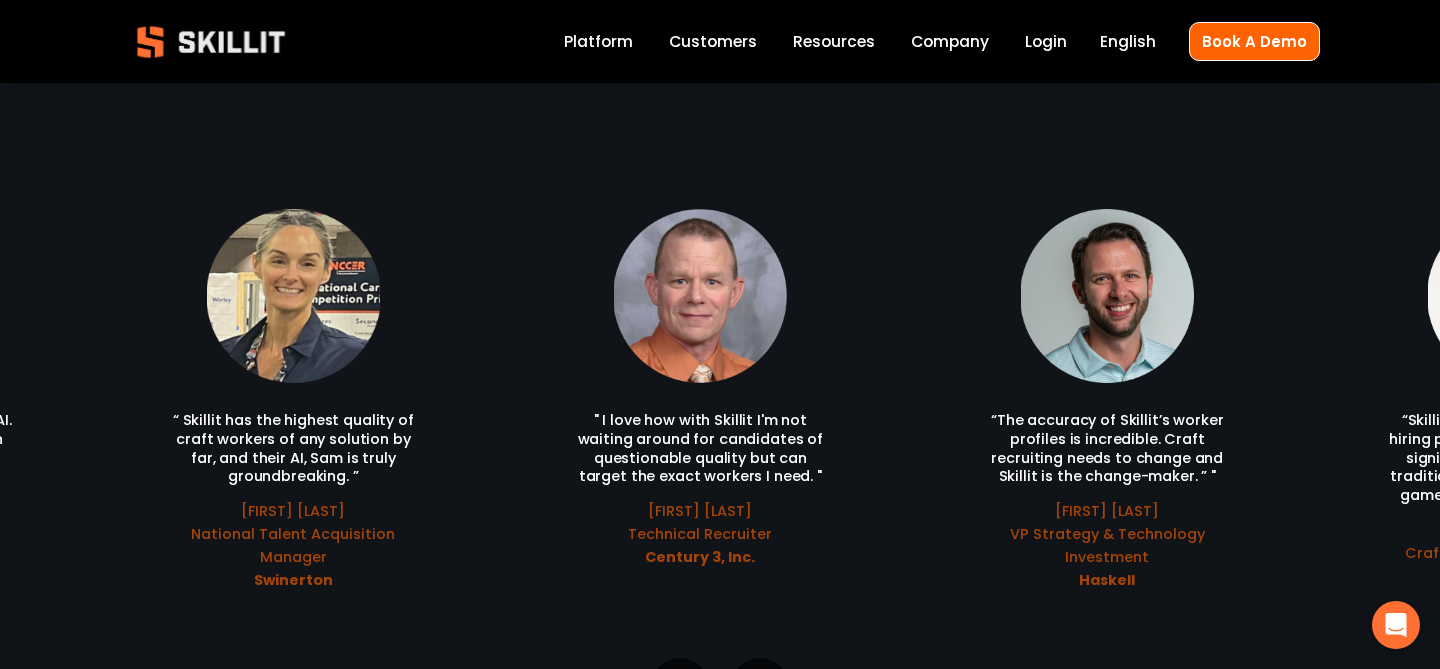 drag, startPoint x: 872, startPoint y: 338, endPoint x: 580, endPoint y: 338, distance: 292 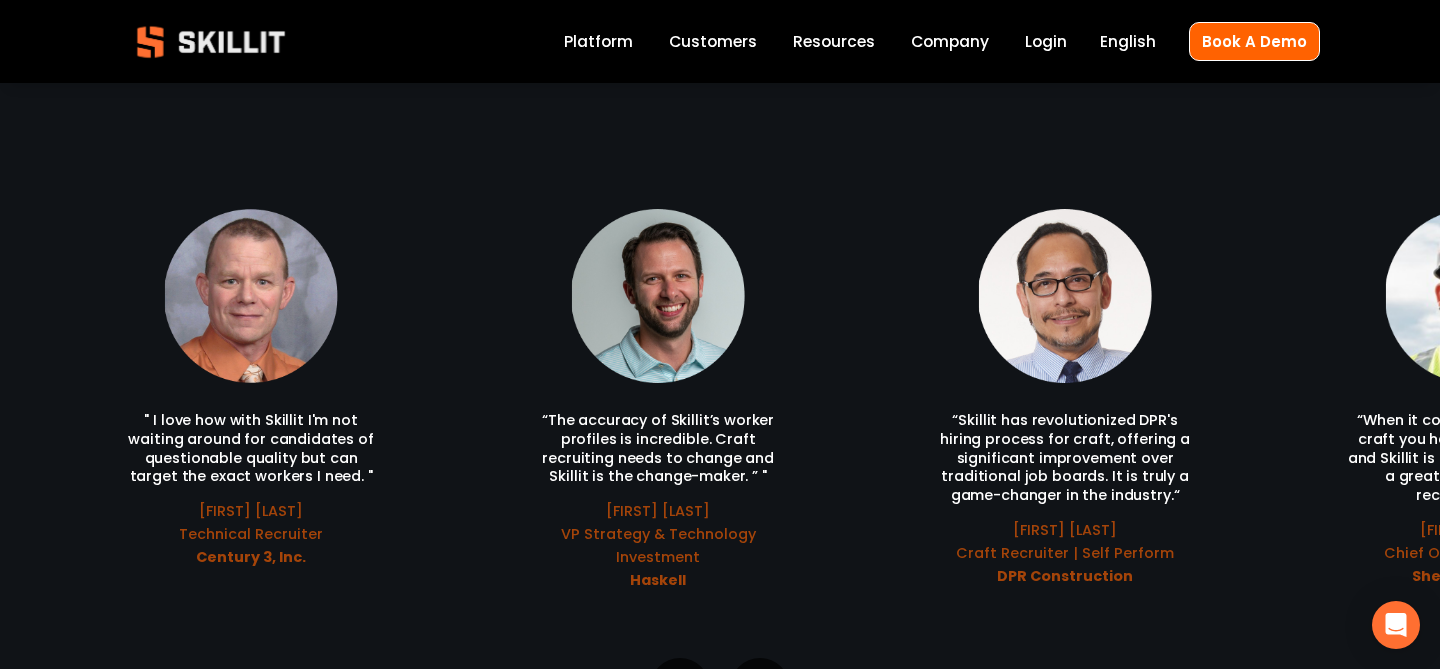 drag, startPoint x: 1066, startPoint y: 346, endPoint x: 685, endPoint y: 351, distance: 381.0328 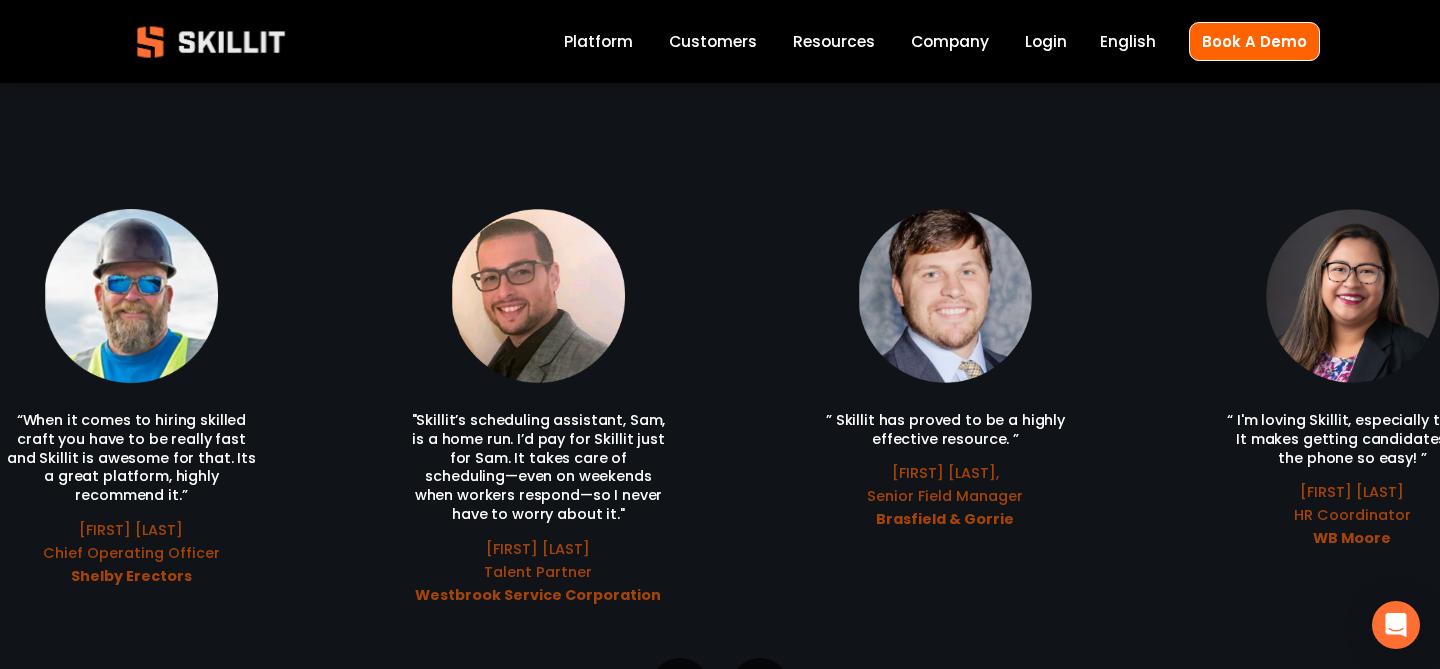 drag, startPoint x: 685, startPoint y: 351, endPoint x: 159, endPoint y: 341, distance: 526.09503 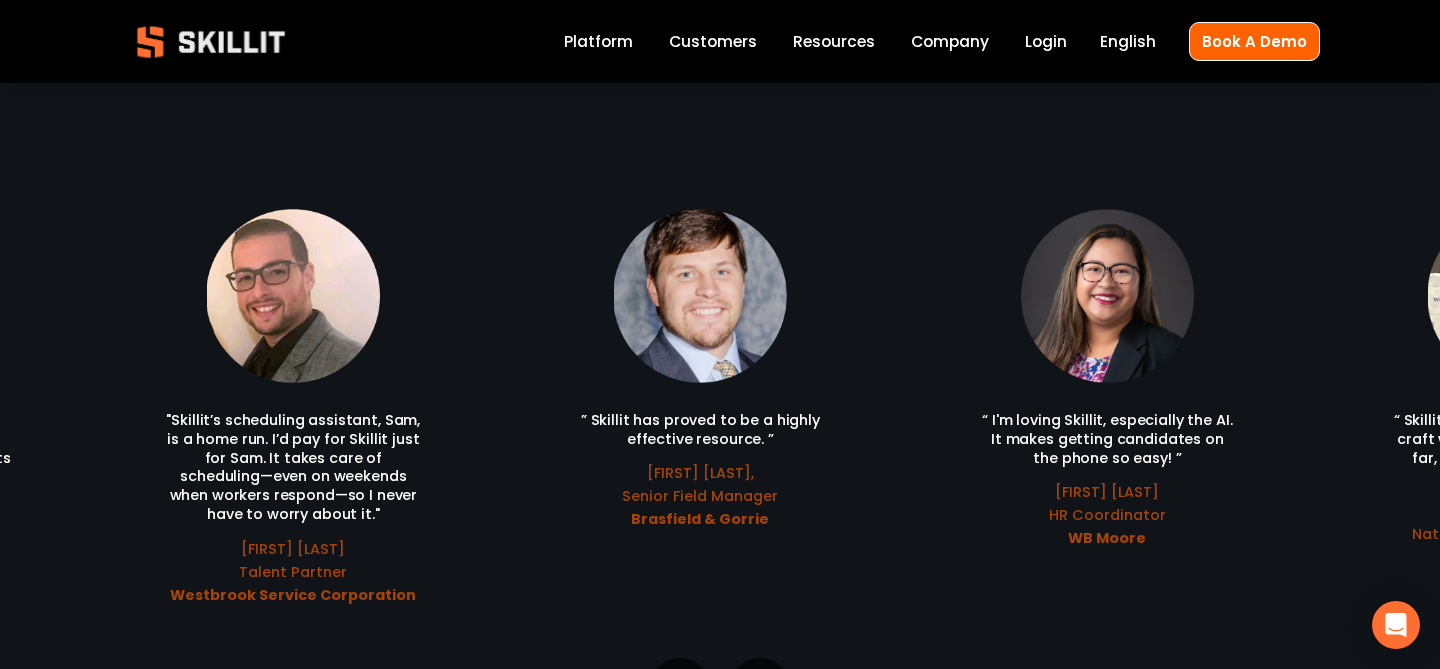 drag, startPoint x: 693, startPoint y: 350, endPoint x: 283, endPoint y: 393, distance: 412.24872 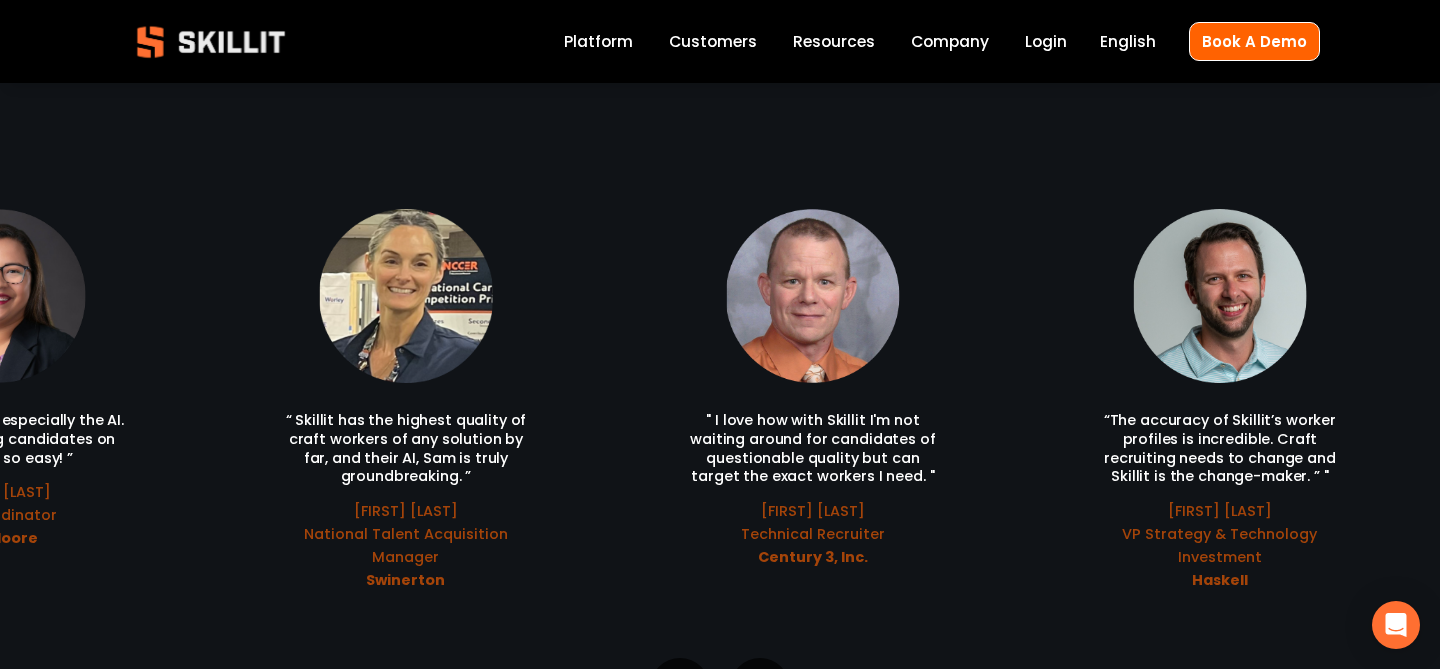 drag, startPoint x: 942, startPoint y: 390, endPoint x: 557, endPoint y: 393, distance: 385.0117 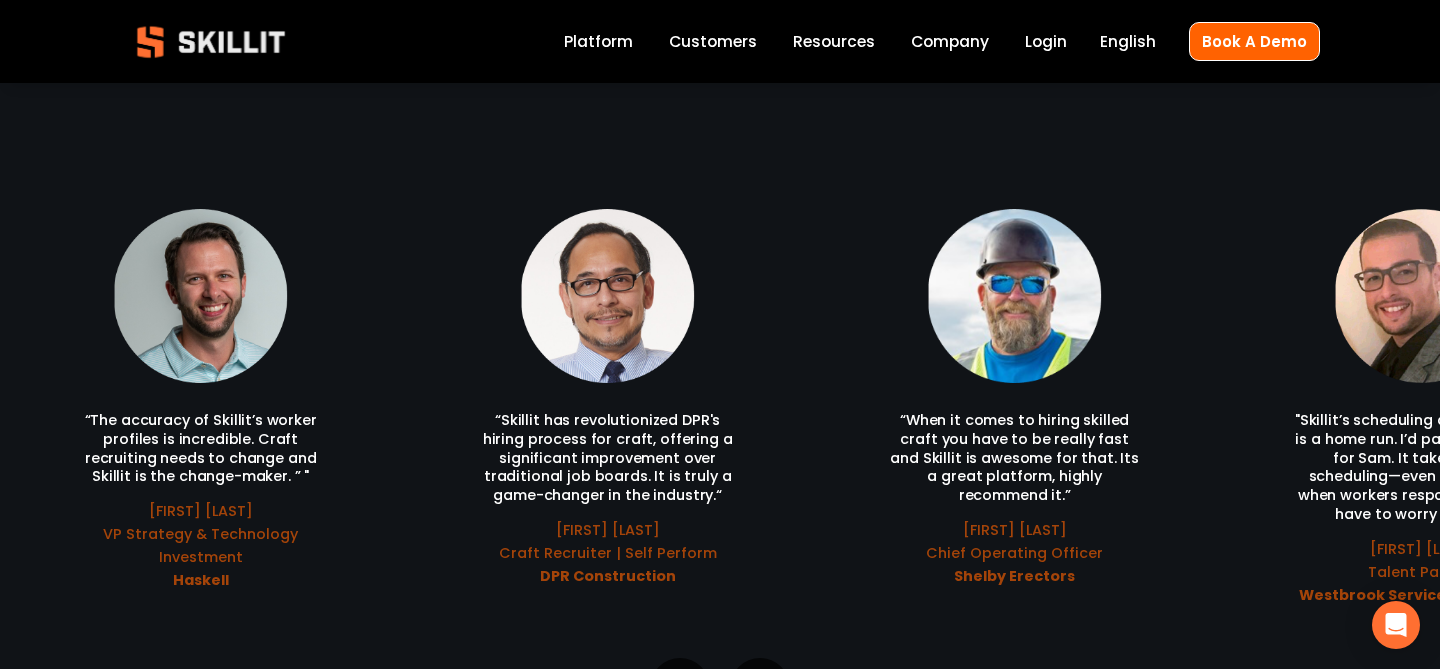 drag, startPoint x: 837, startPoint y: 378, endPoint x: 411, endPoint y: 377, distance: 426.00116 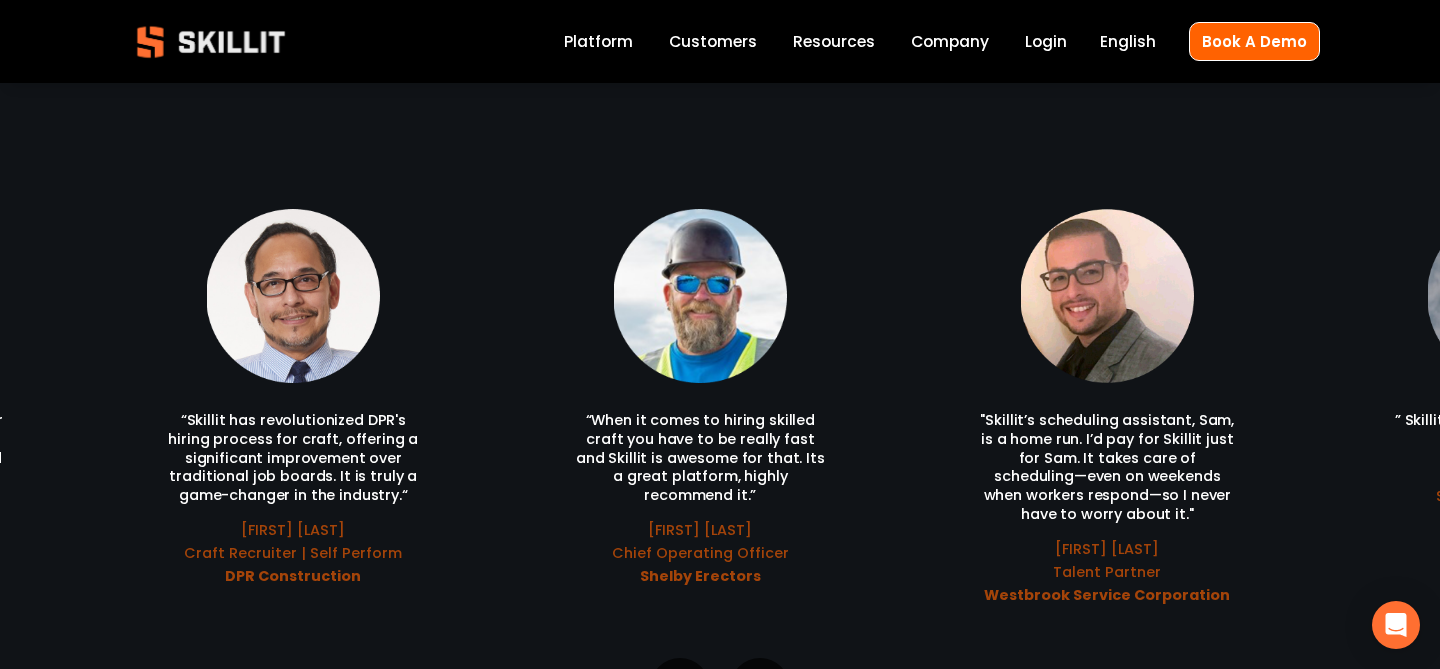 drag, startPoint x: 379, startPoint y: 375, endPoint x: 1051, endPoint y: 386, distance: 672.09 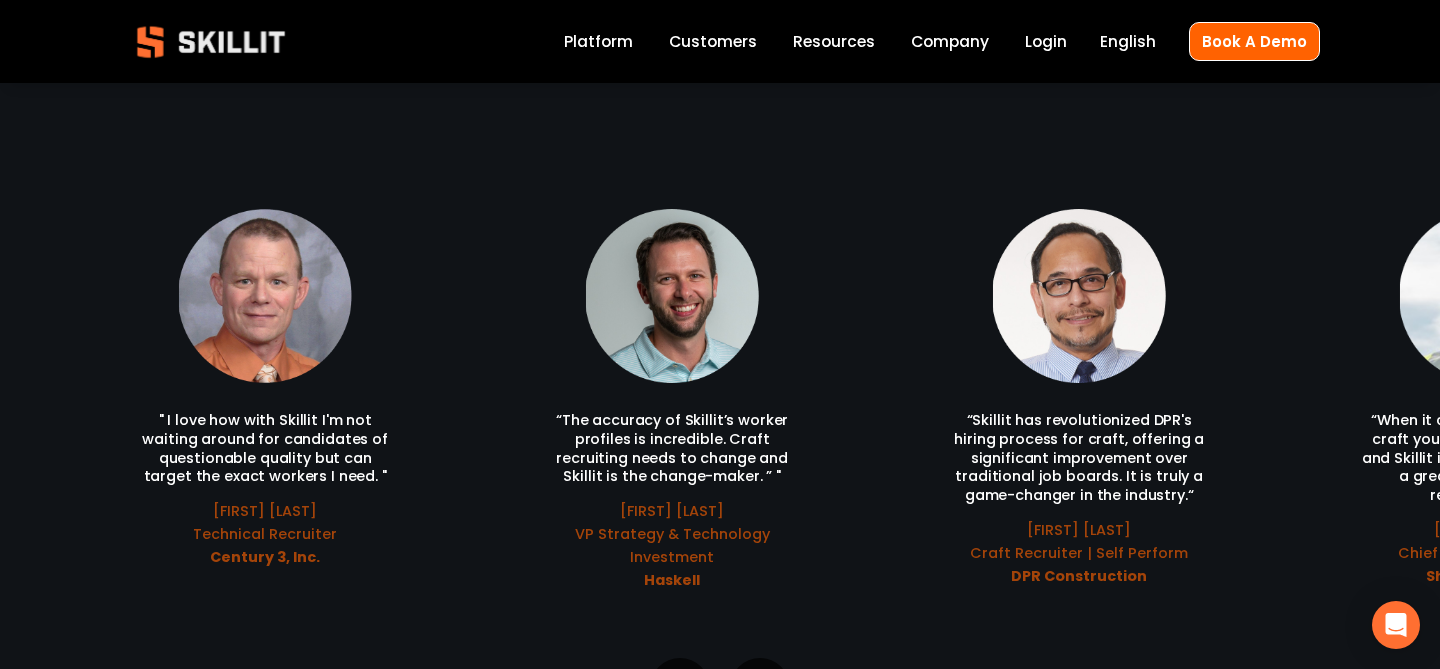 drag, startPoint x: 1388, startPoint y: 341, endPoint x: 1048, endPoint y: 328, distance: 340.24844 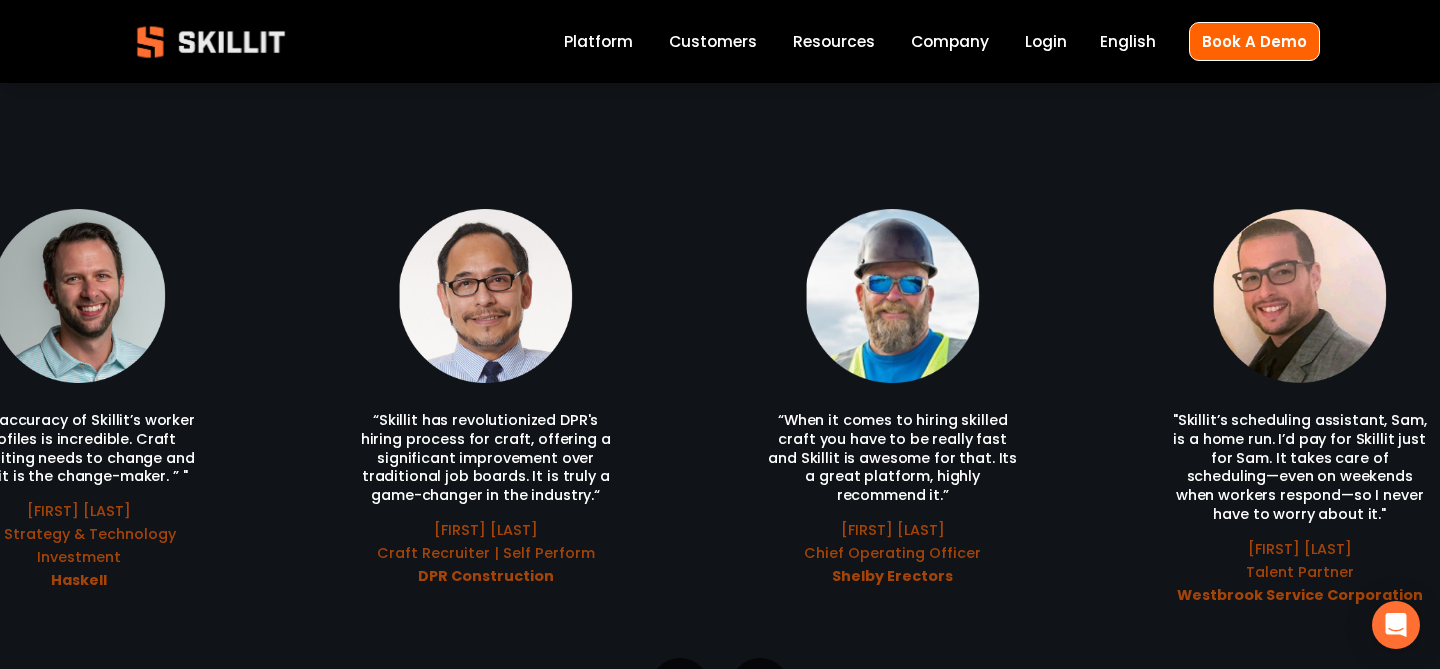 drag, startPoint x: 1137, startPoint y: 329, endPoint x: 535, endPoint y: 265, distance: 605.39246 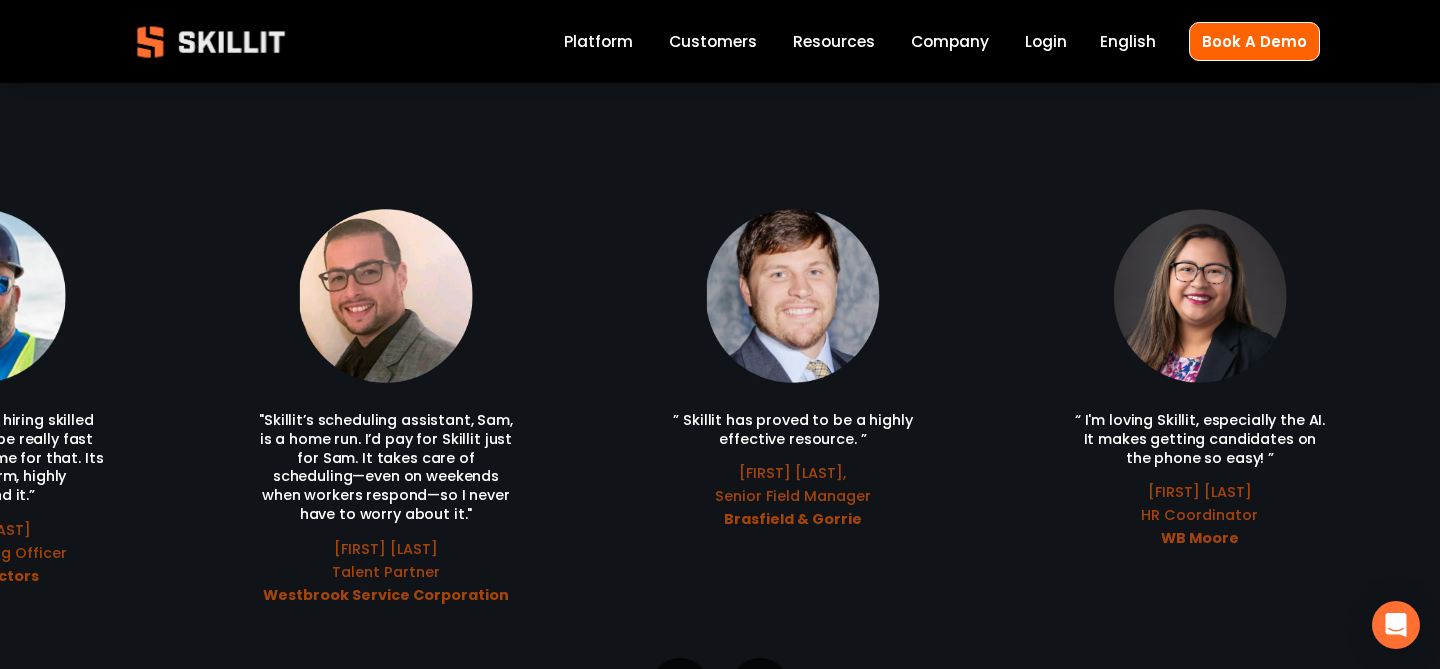 drag, startPoint x: 1009, startPoint y: 379, endPoint x: 699, endPoint y: 328, distance: 314.16714 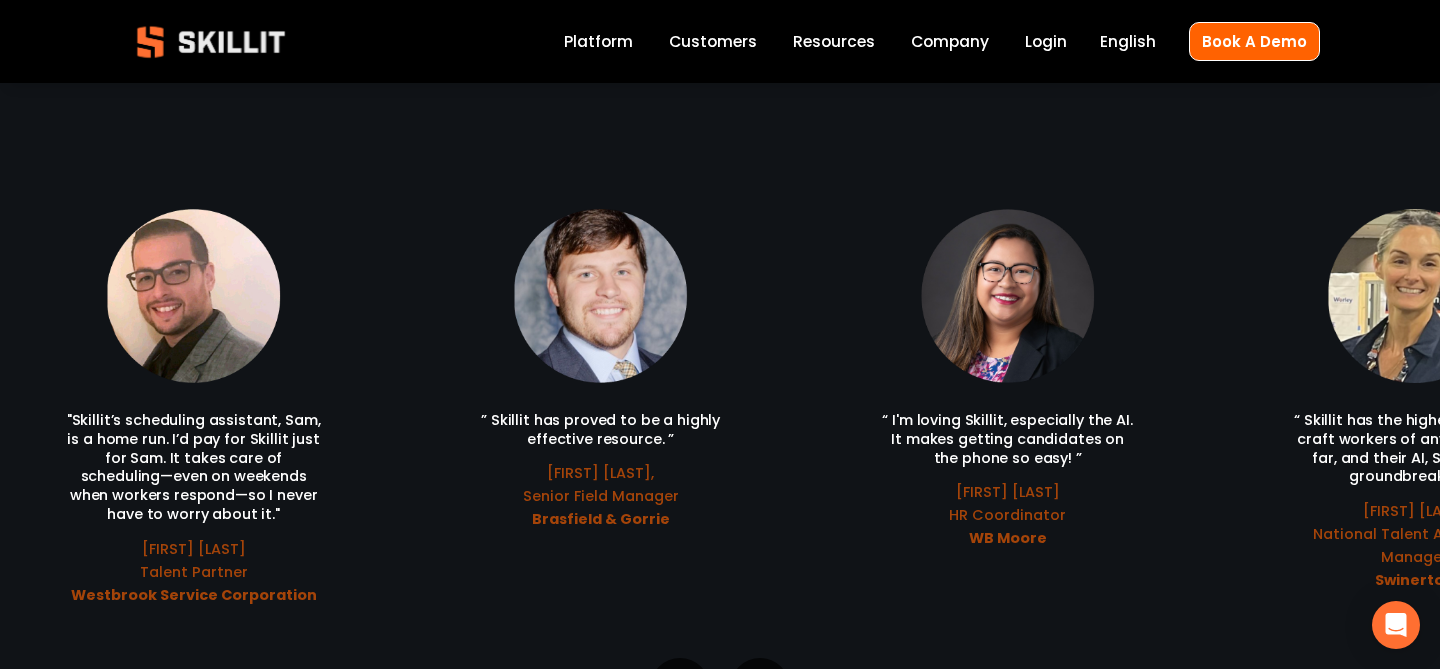 drag, startPoint x: 1049, startPoint y: 359, endPoint x: 887, endPoint y: 363, distance: 162.04938 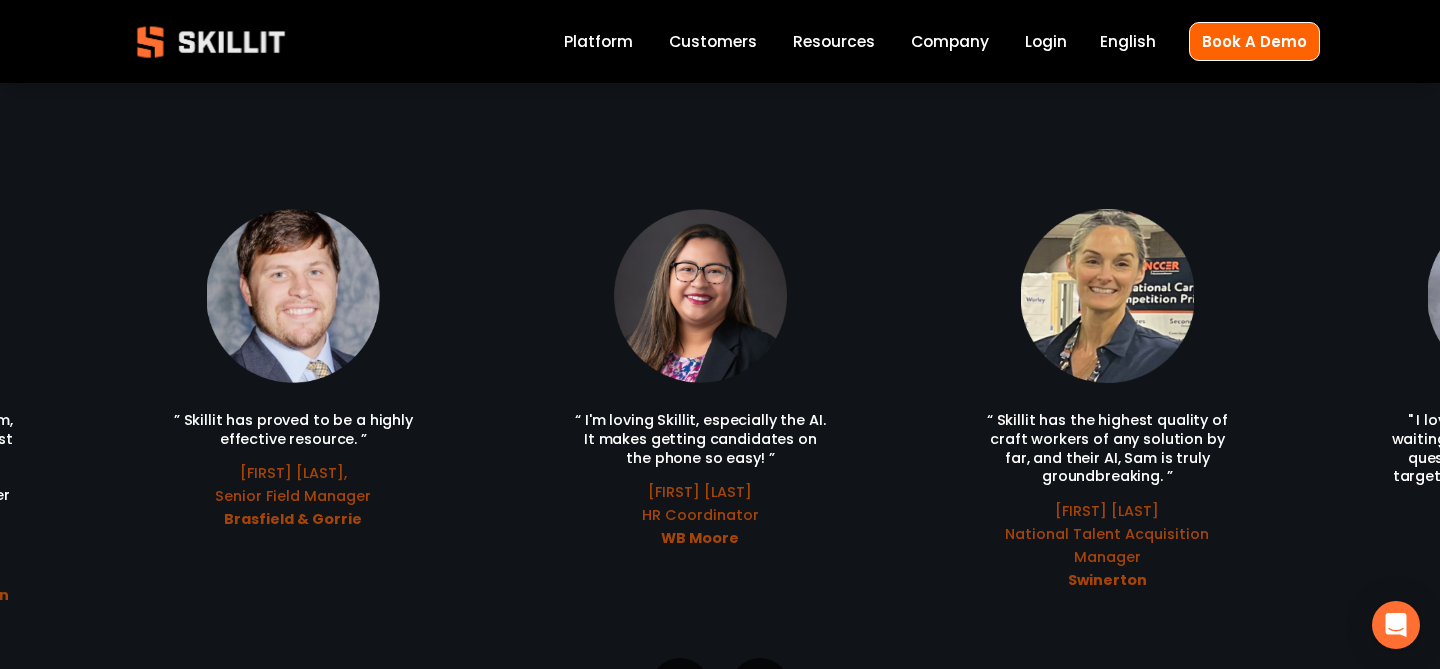 click on "Blog" at bounding box center [0, 0] 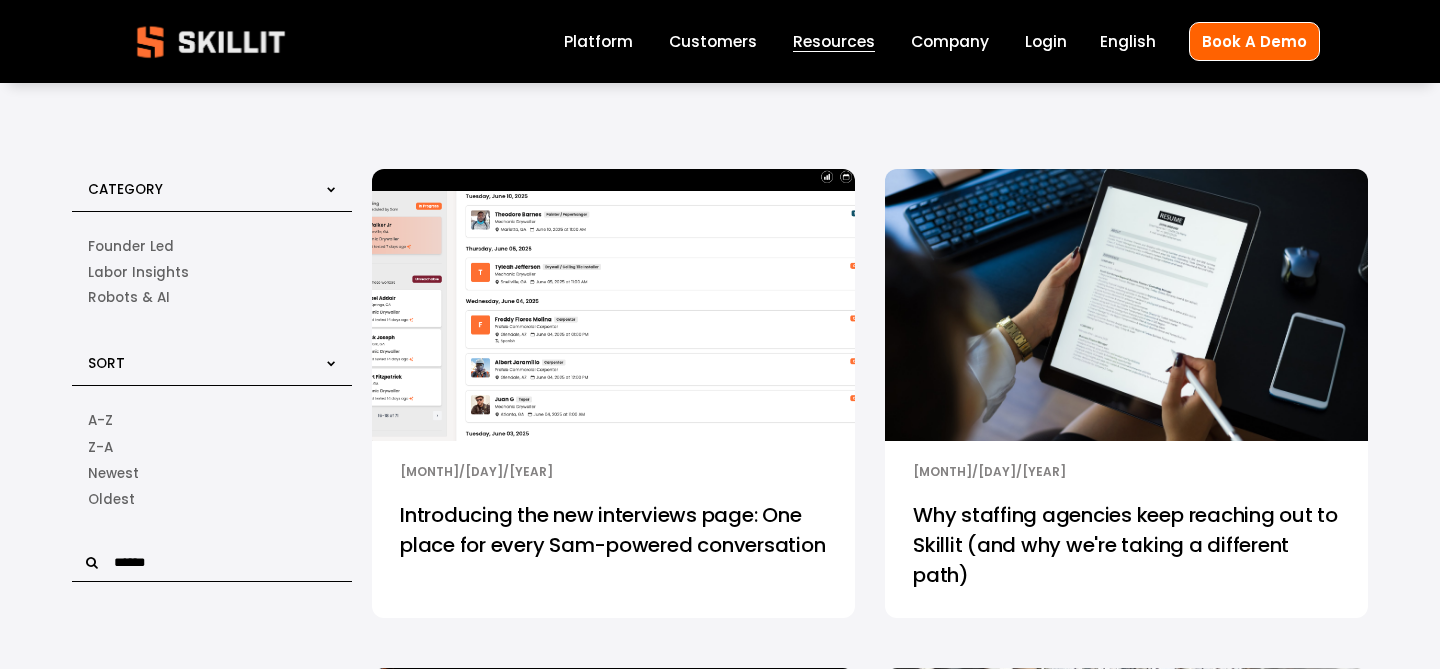 scroll, scrollTop: 0, scrollLeft: 0, axis: both 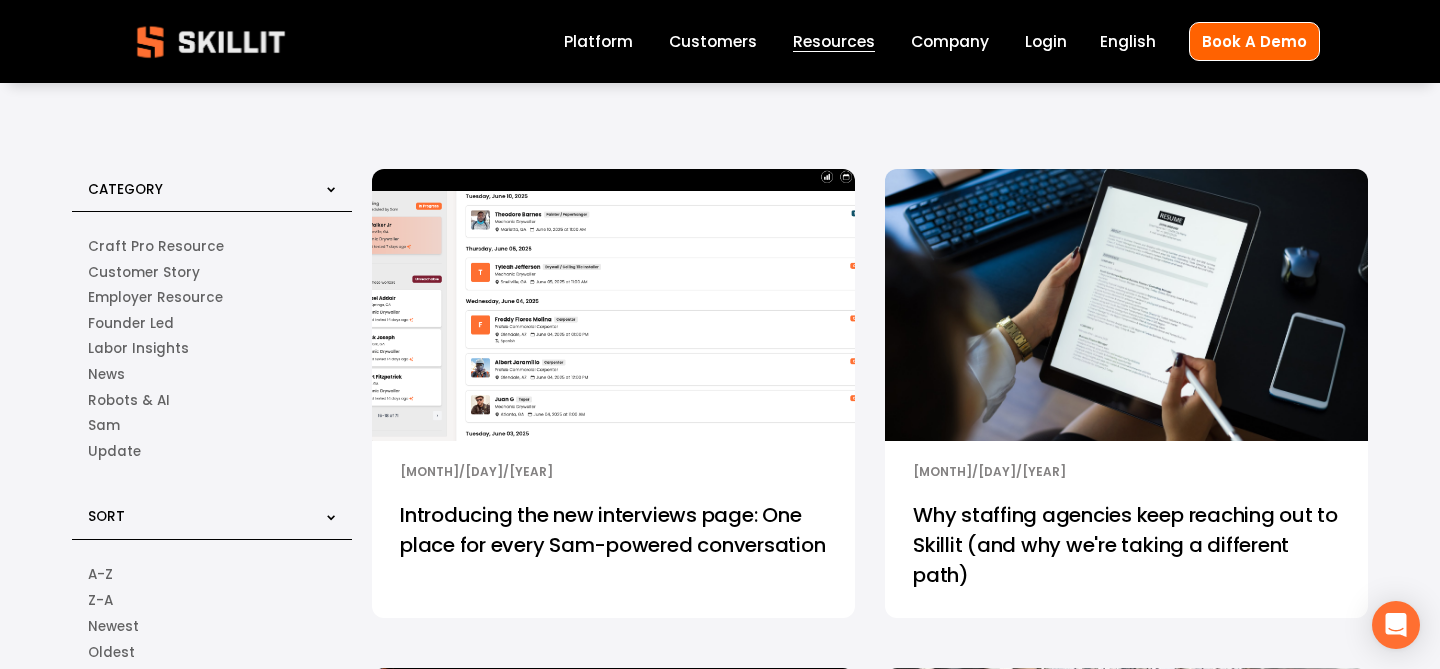 click on "Customers" at bounding box center [713, 41] 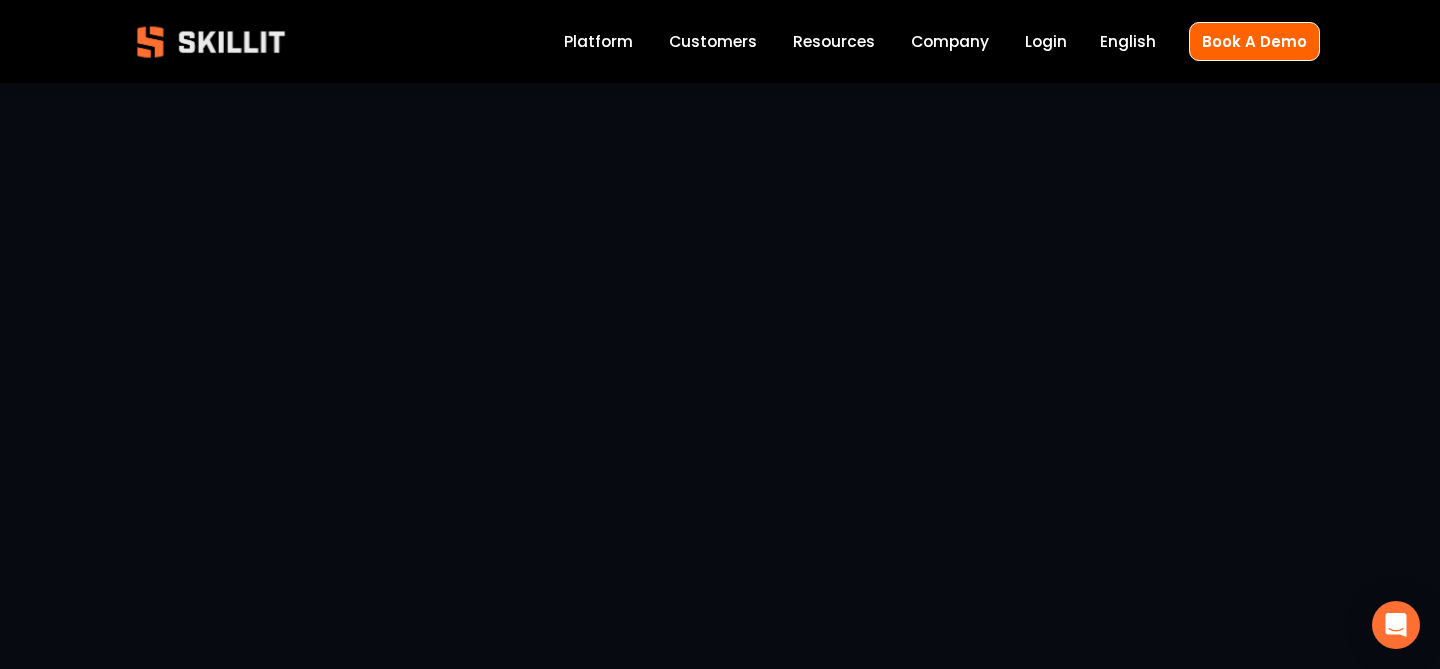scroll, scrollTop: 0, scrollLeft: 0, axis: both 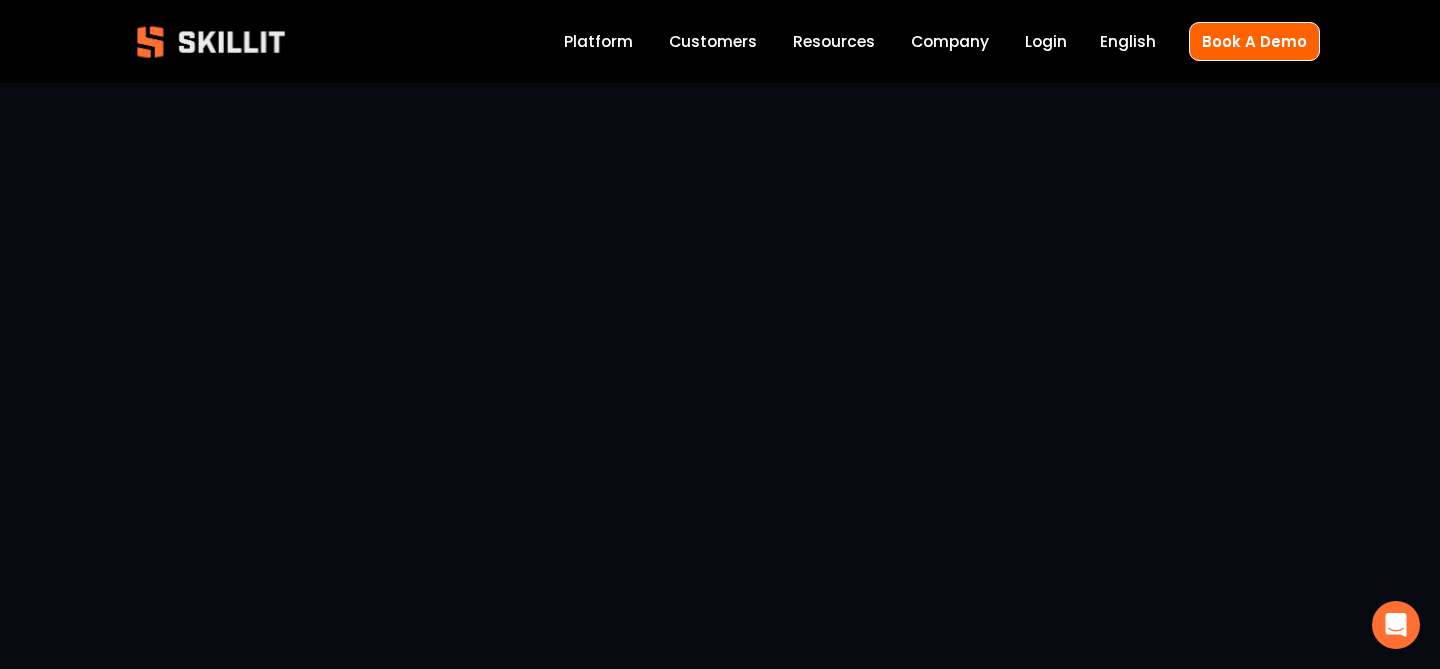 click at bounding box center (211, 42) 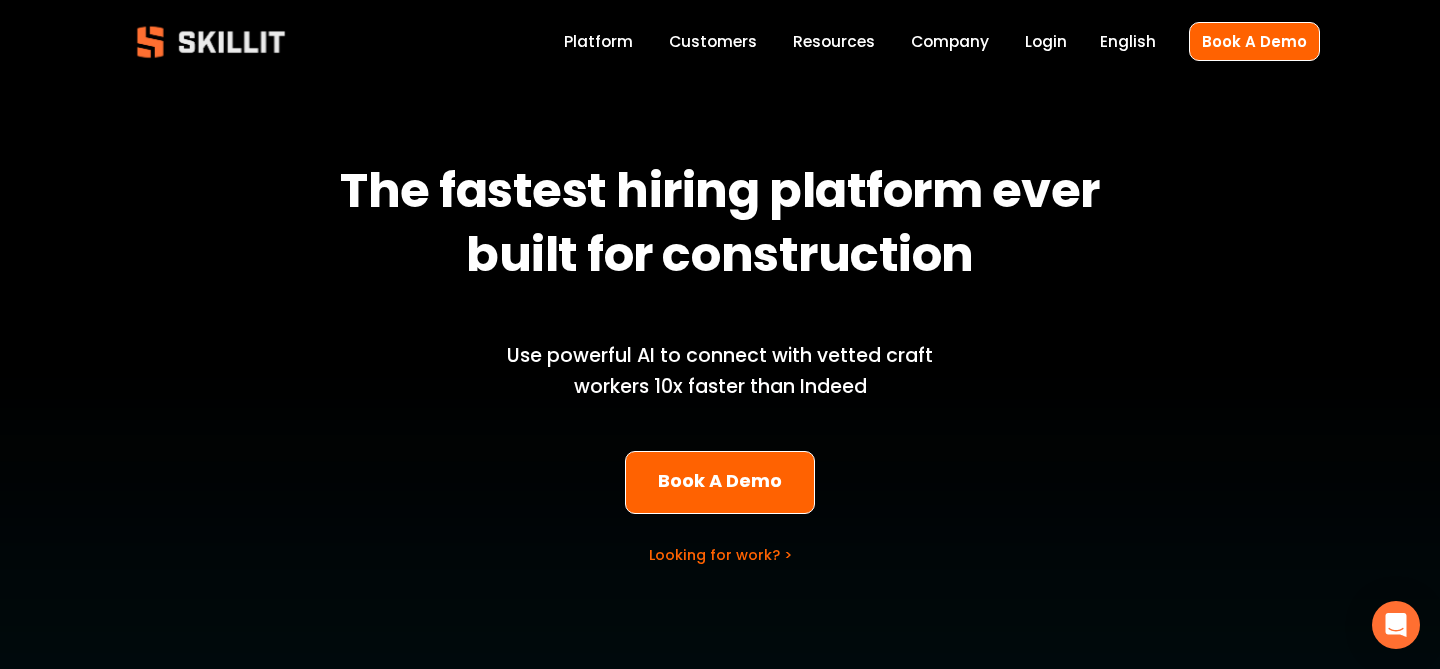 scroll, scrollTop: 0, scrollLeft: 0, axis: both 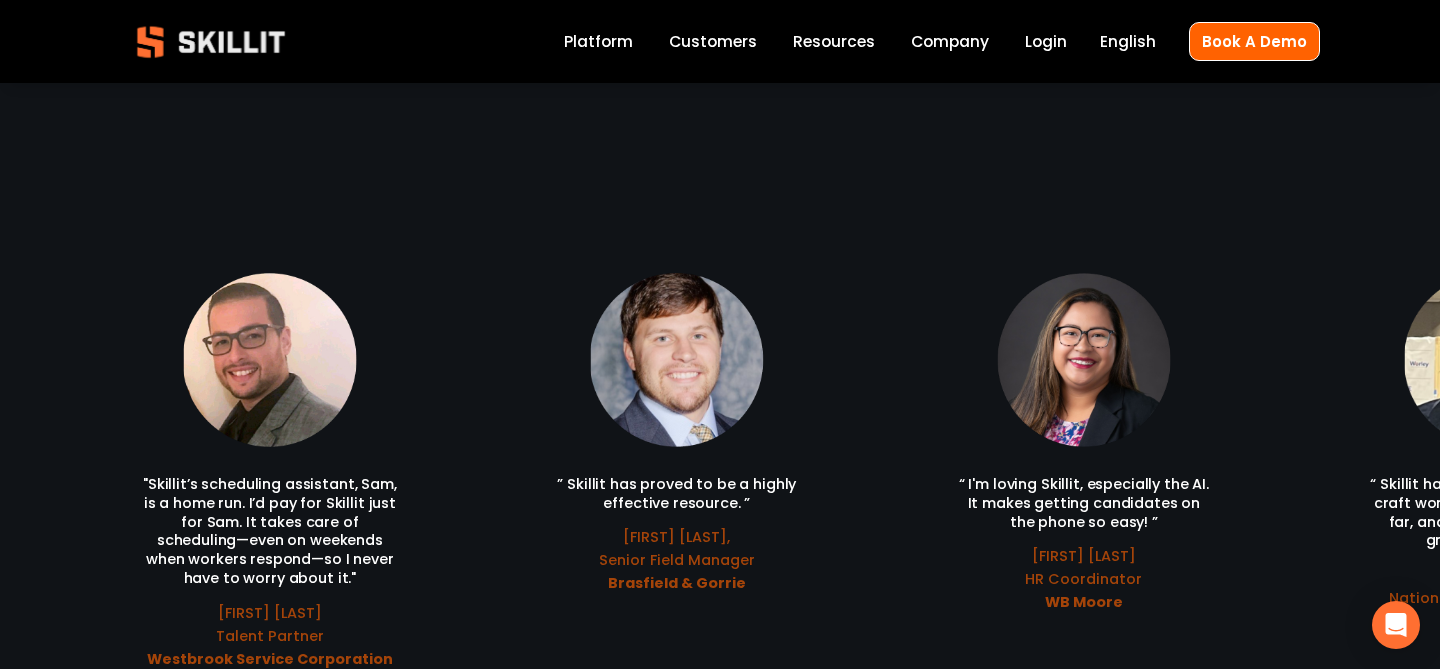 drag, startPoint x: 1393, startPoint y: 416, endPoint x: 1010, endPoint y: 415, distance: 383.0013 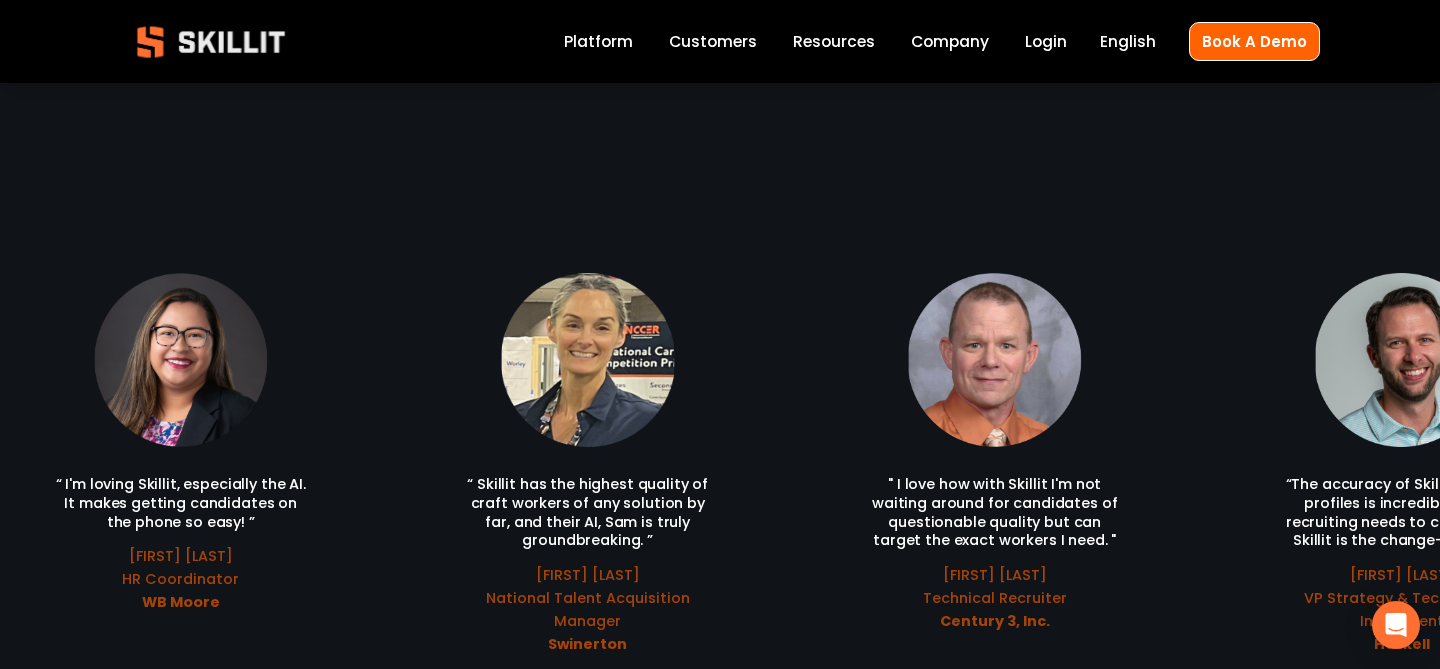 drag, startPoint x: 849, startPoint y: 416, endPoint x: 406, endPoint y: 411, distance: 443.02823 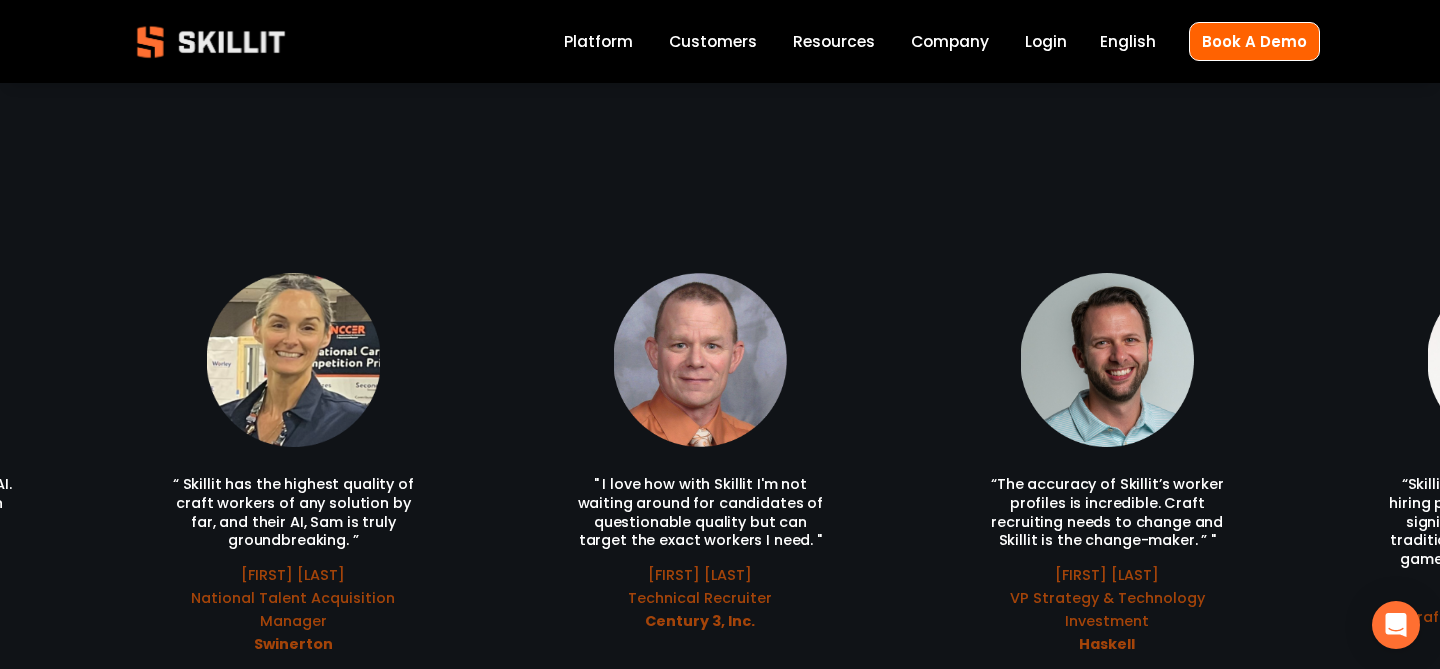 drag, startPoint x: 743, startPoint y: 422, endPoint x: 511, endPoint y: 419, distance: 232.0194 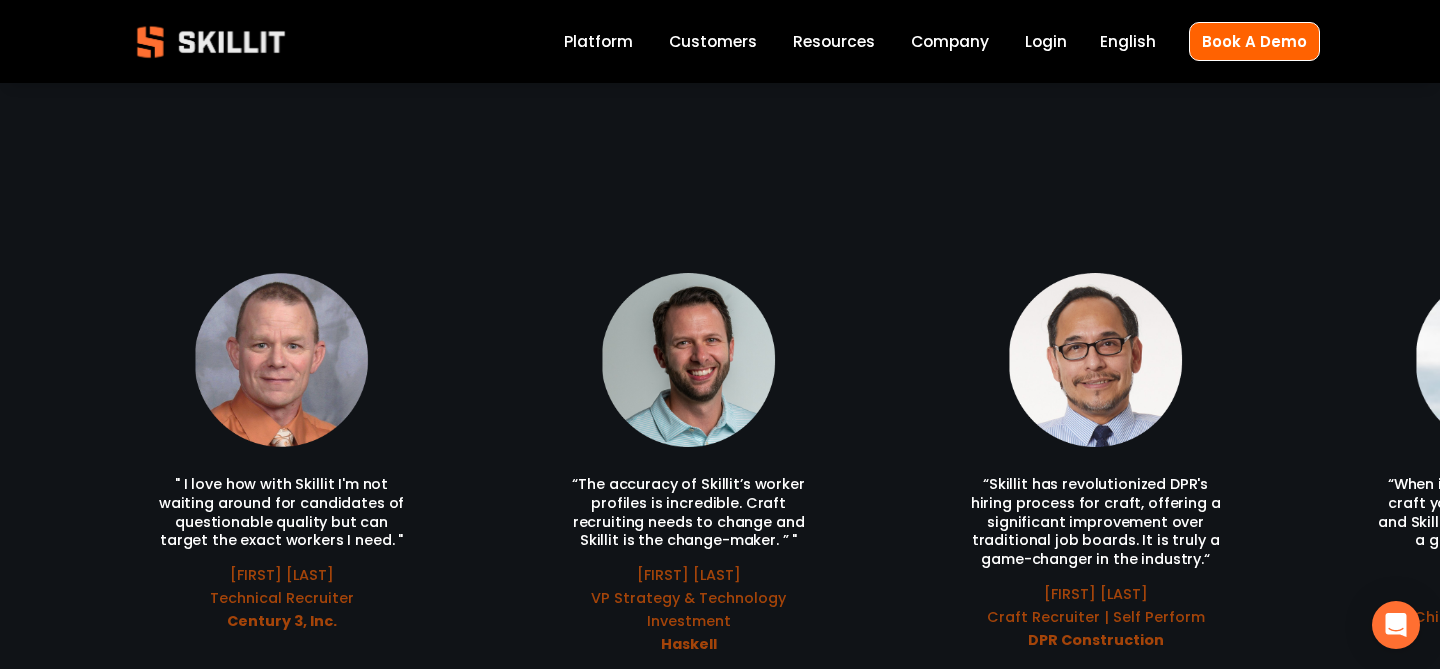 drag, startPoint x: 262, startPoint y: 522, endPoint x: 46, endPoint y: 499, distance: 217.22108 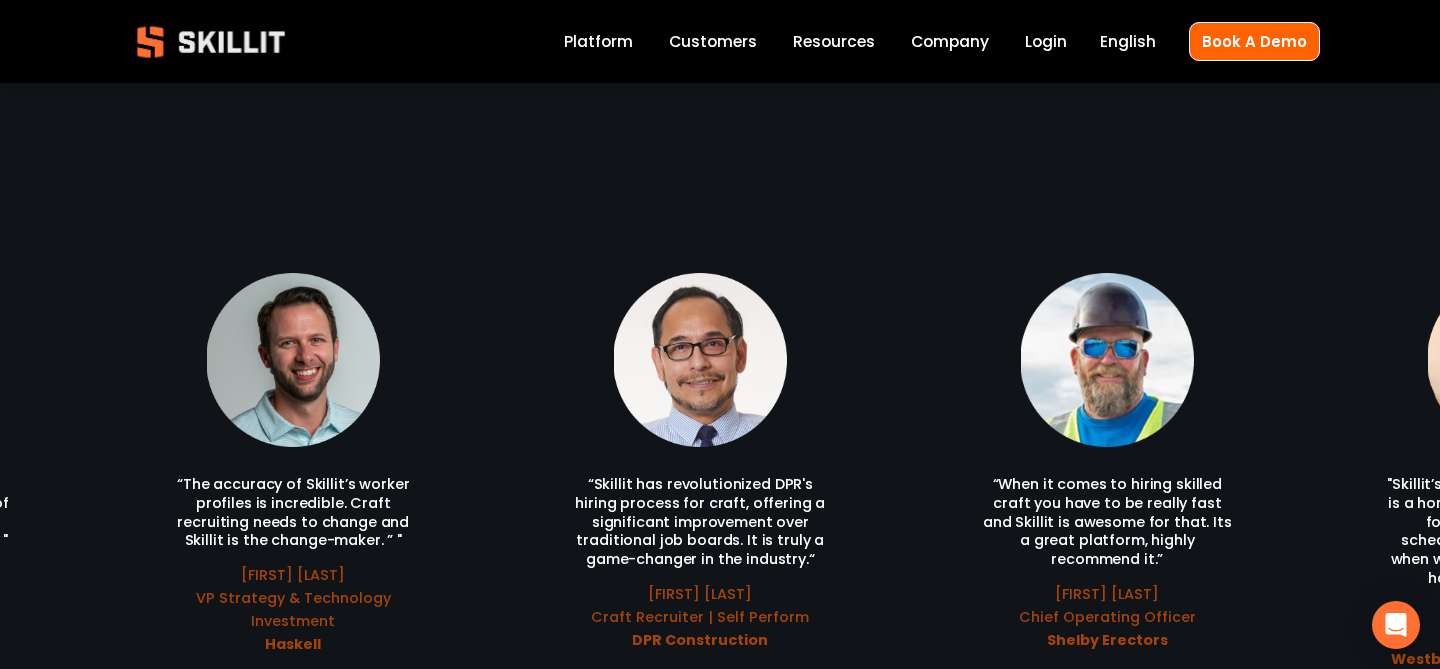 drag, startPoint x: 875, startPoint y: 416, endPoint x: 502, endPoint y: 398, distance: 373.43405 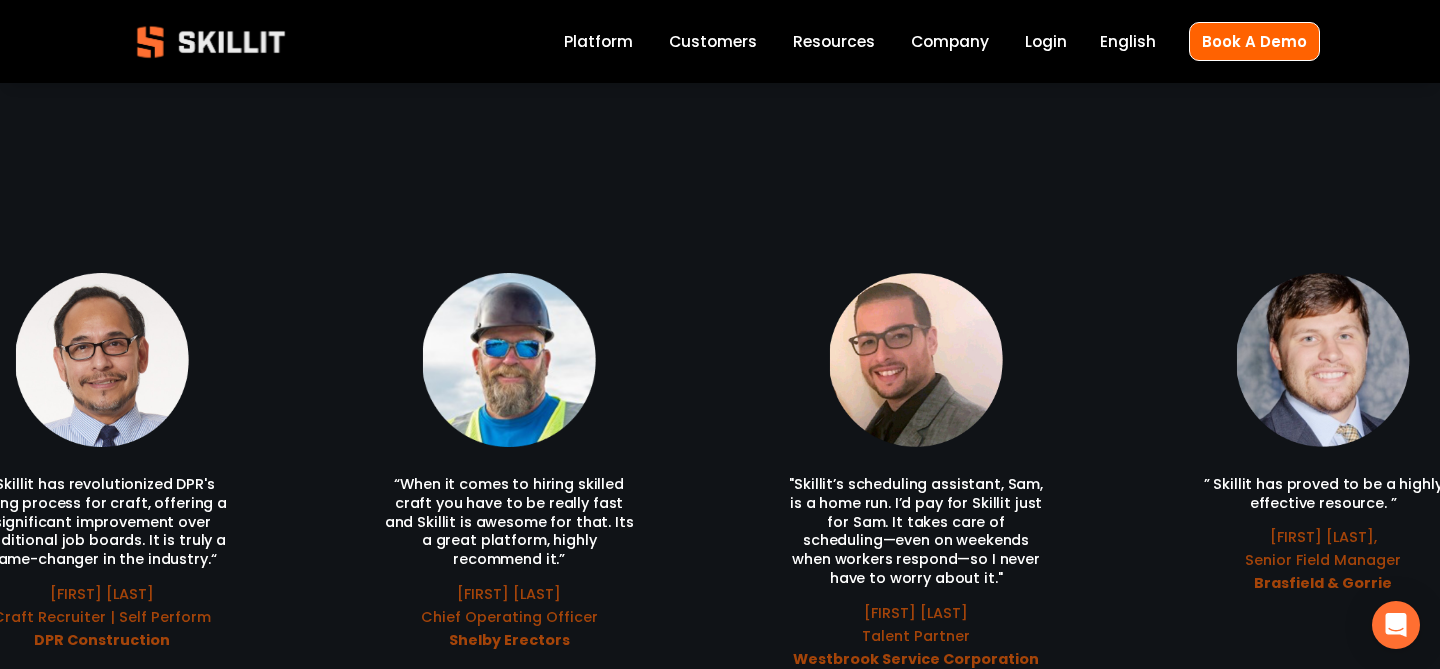 drag, startPoint x: 1047, startPoint y: 366, endPoint x: 519, endPoint y: 354, distance: 528.13635 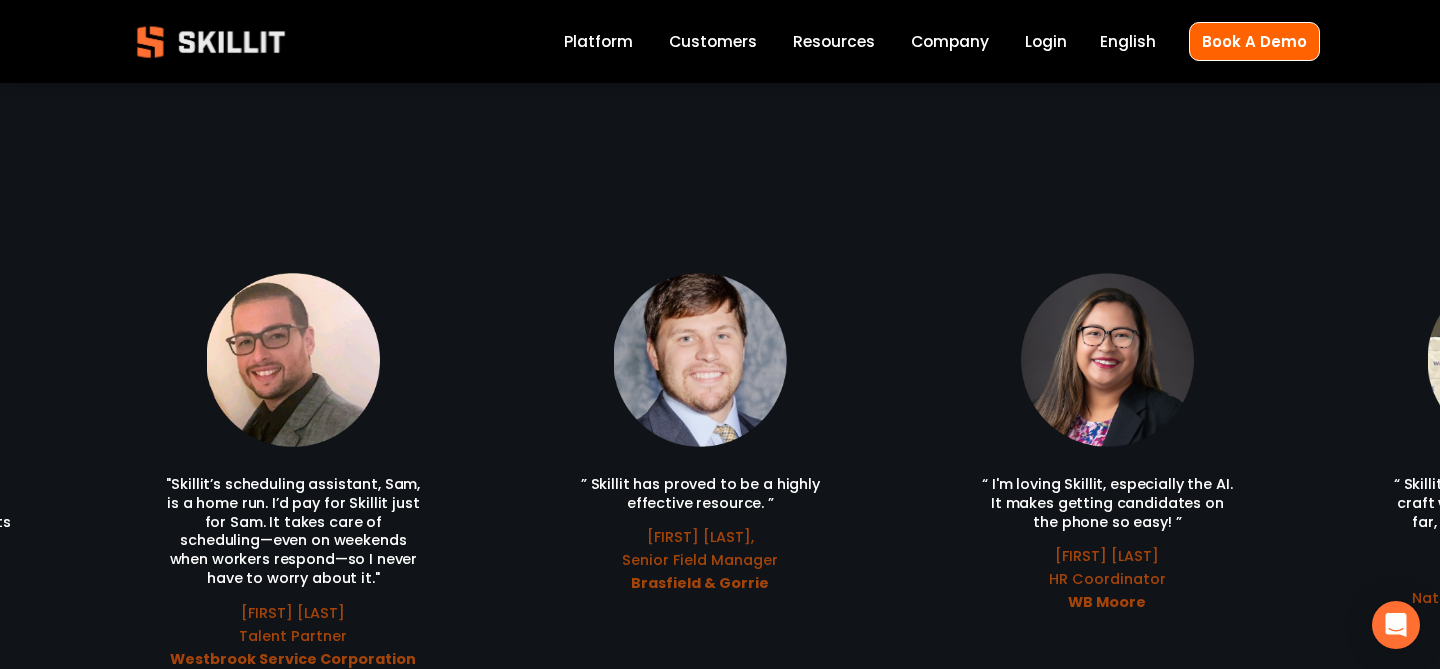 drag, startPoint x: 803, startPoint y: 326, endPoint x: 470, endPoint y: 300, distance: 334.01346 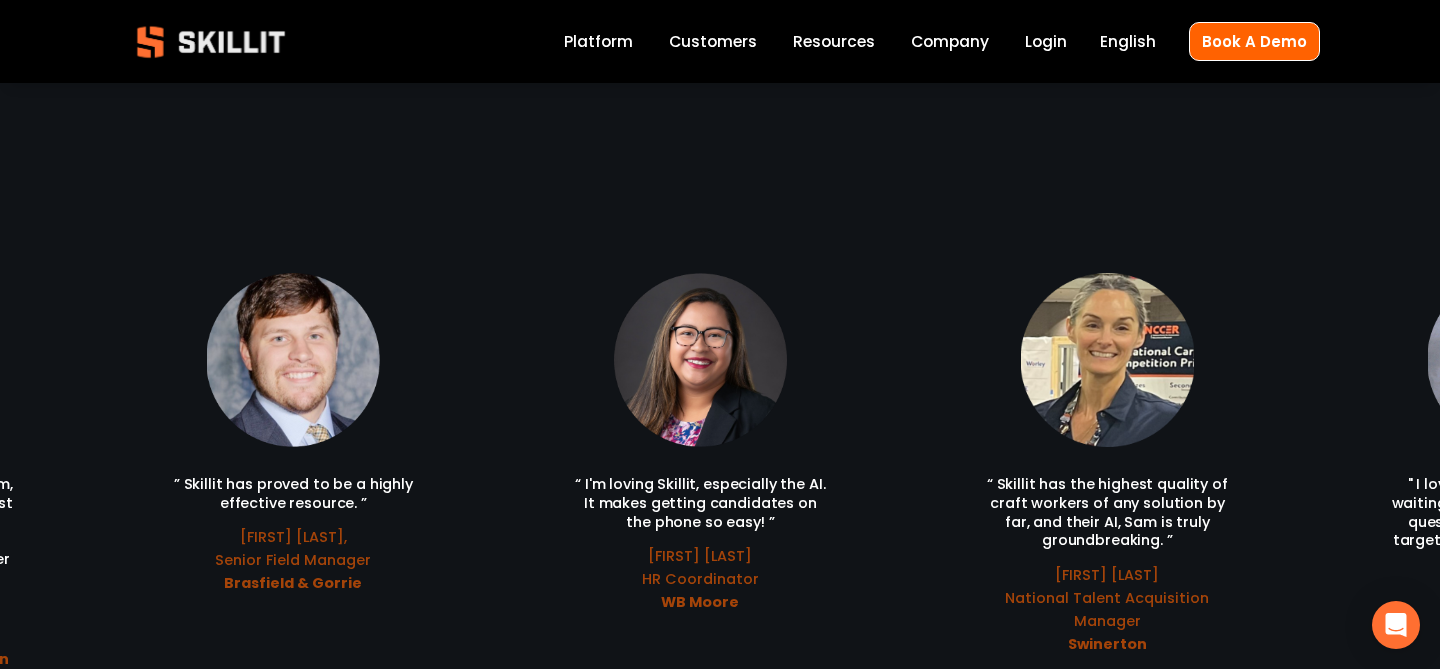 drag, startPoint x: 975, startPoint y: 325, endPoint x: 625, endPoint y: 306, distance: 350.51532 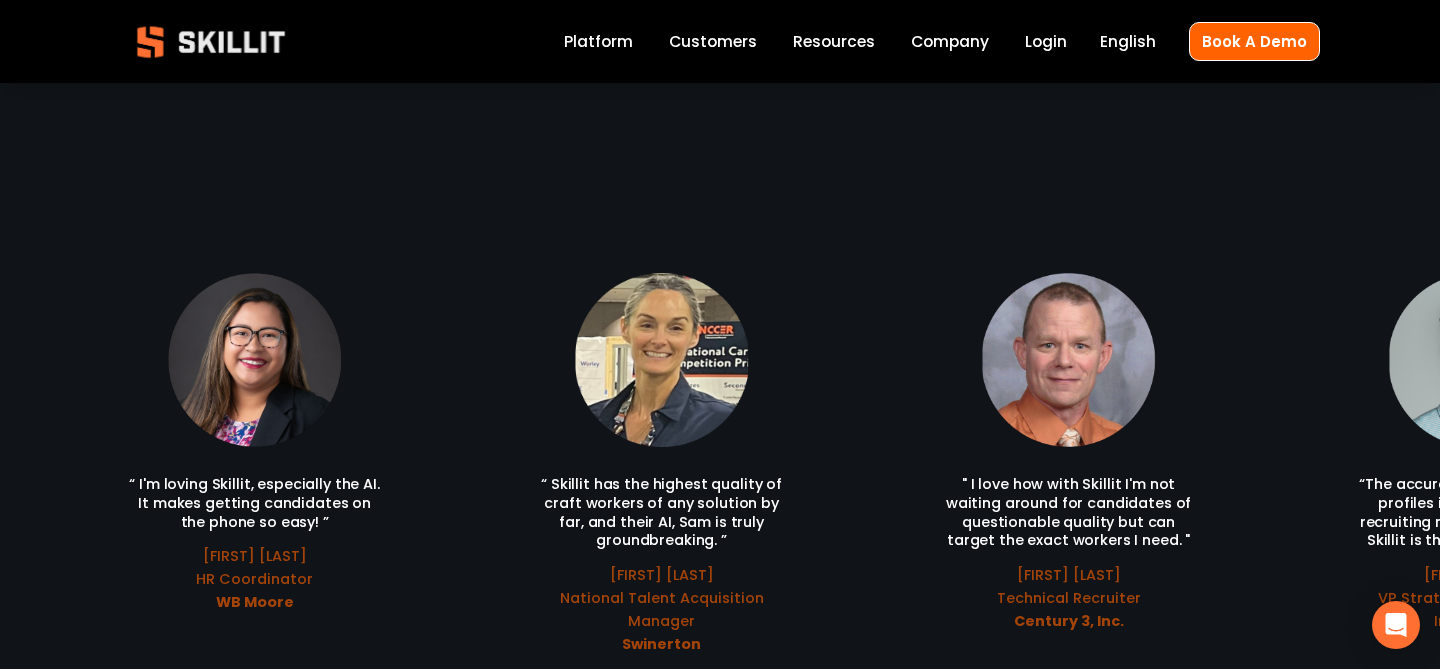 drag, startPoint x: 992, startPoint y: 338, endPoint x: 733, endPoint y: 357, distance: 259.69598 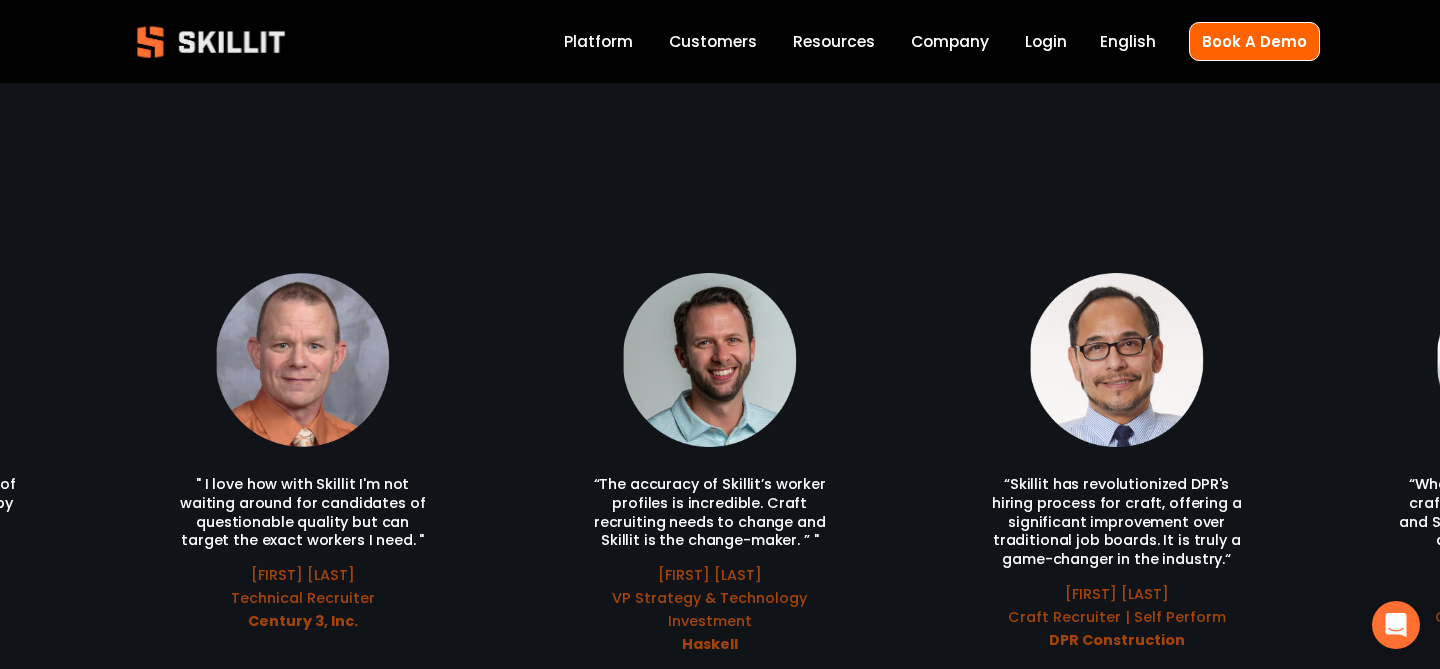 drag, startPoint x: 832, startPoint y: 335, endPoint x: 492, endPoint y: 436, distance: 354.68436 